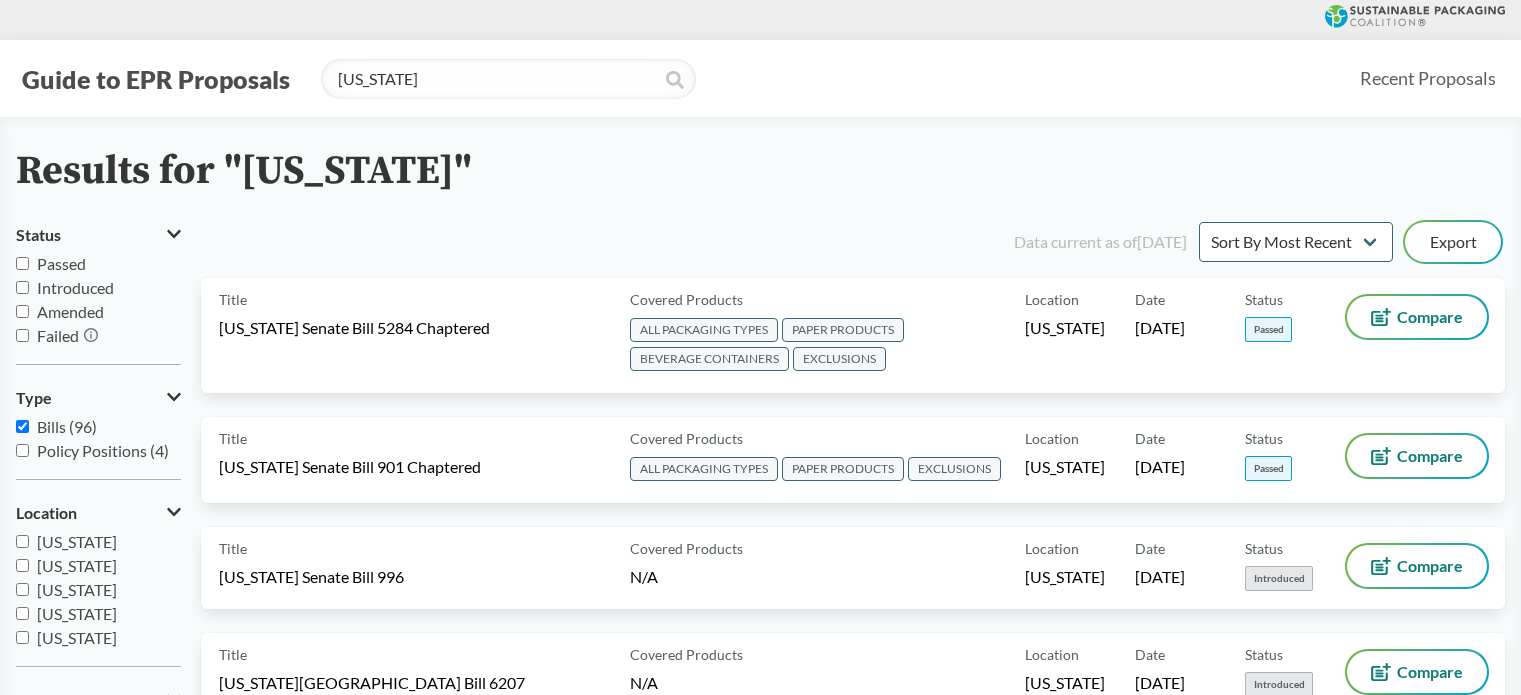 scroll, scrollTop: 0, scrollLeft: 0, axis: both 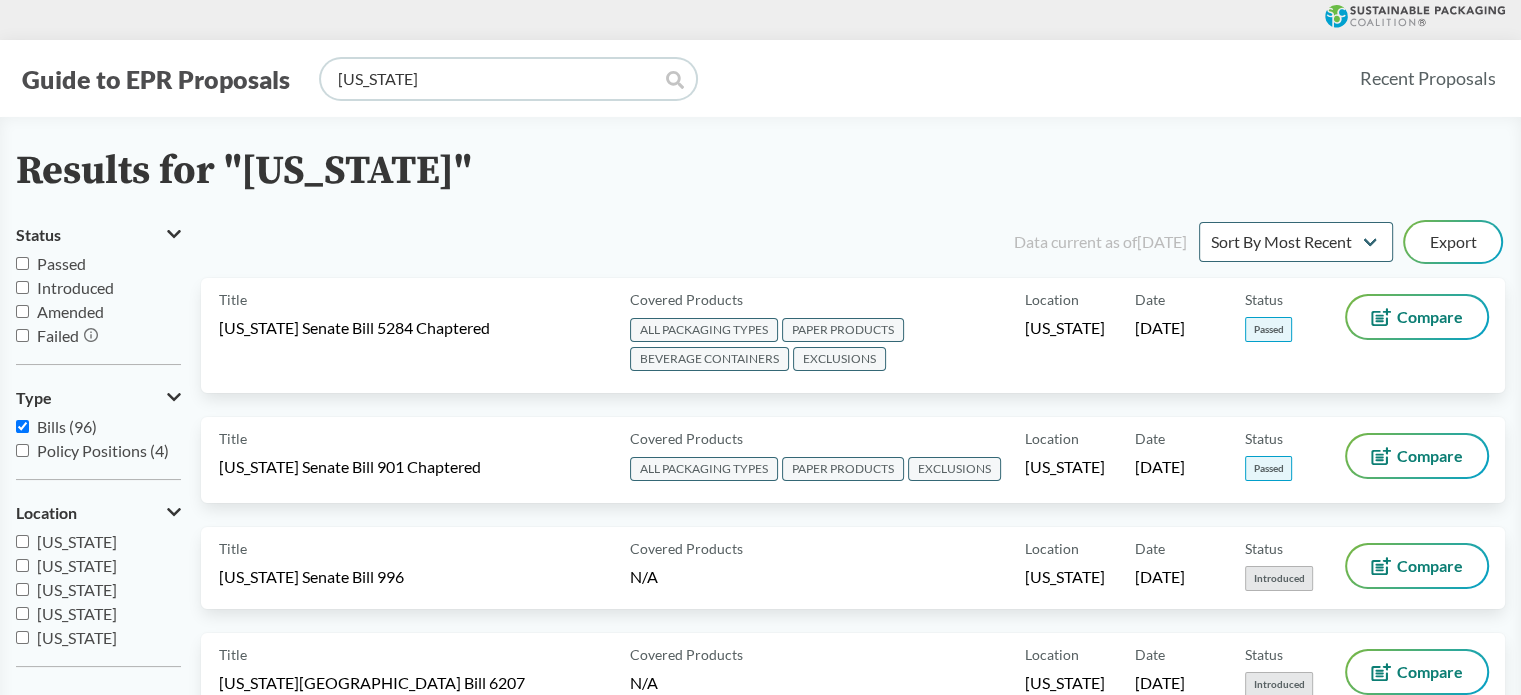 click on "[US_STATE]" at bounding box center [508, 79] 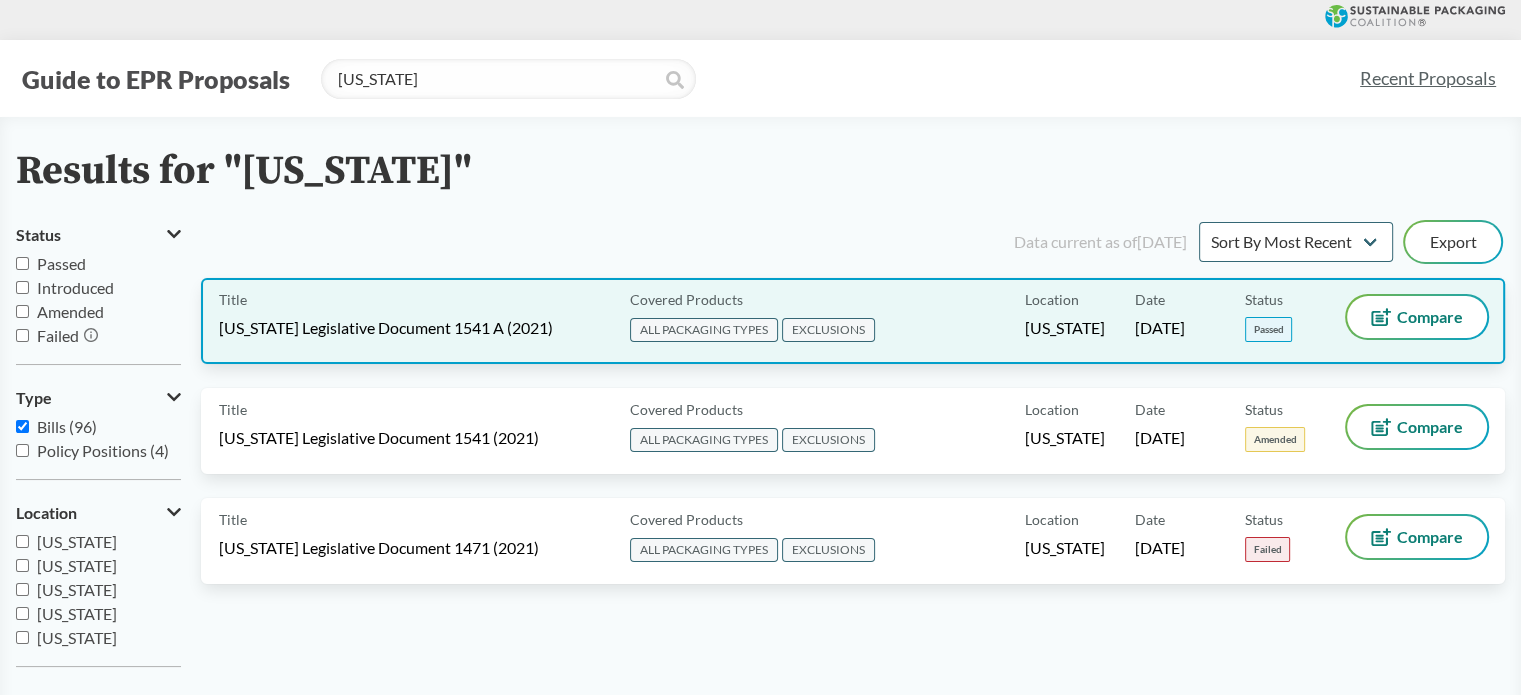 click on "Title [US_STATE] Legislative Document 1541 A (2021) Covered Products ALL PACKAGING TYPES EXCLUSIONS Location [US_STATE] Date [DATE] Status Passed Compare" at bounding box center (853, 321) 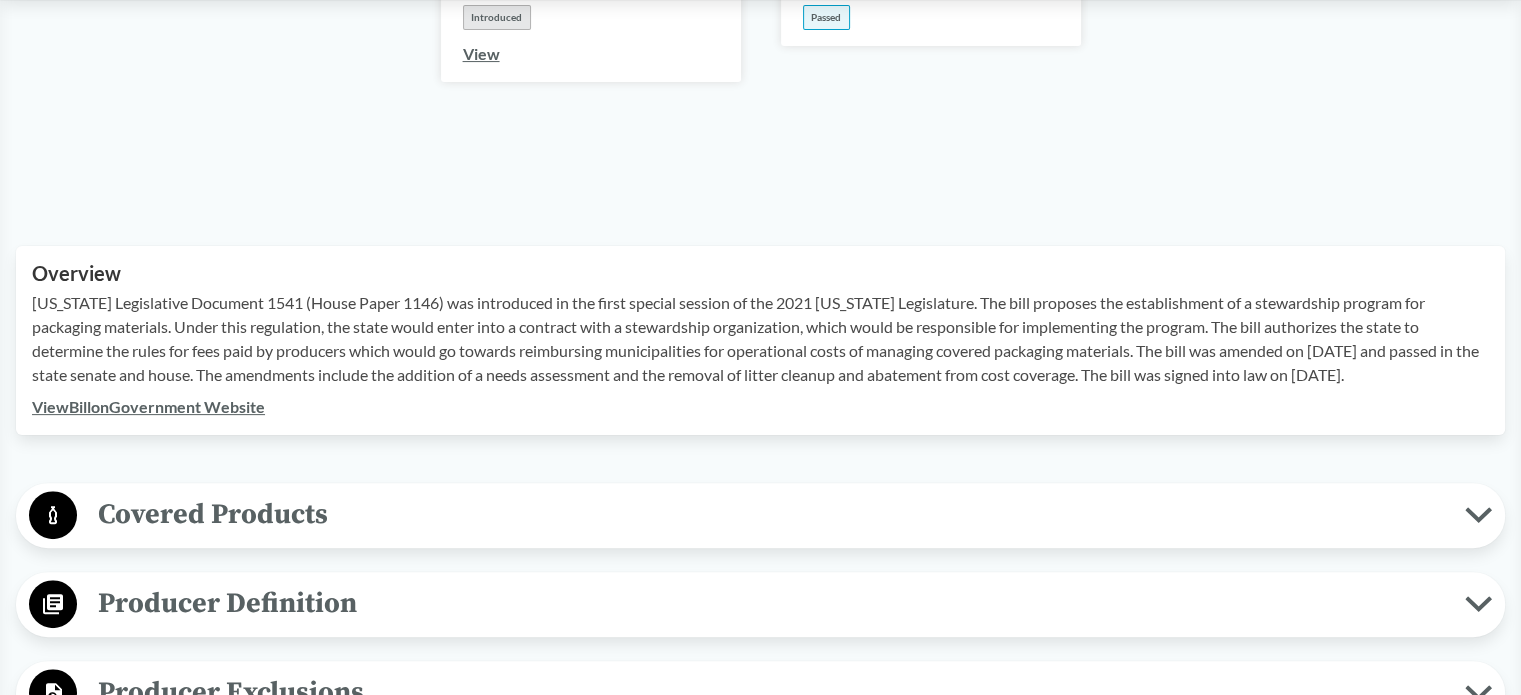 scroll, scrollTop: 500, scrollLeft: 0, axis: vertical 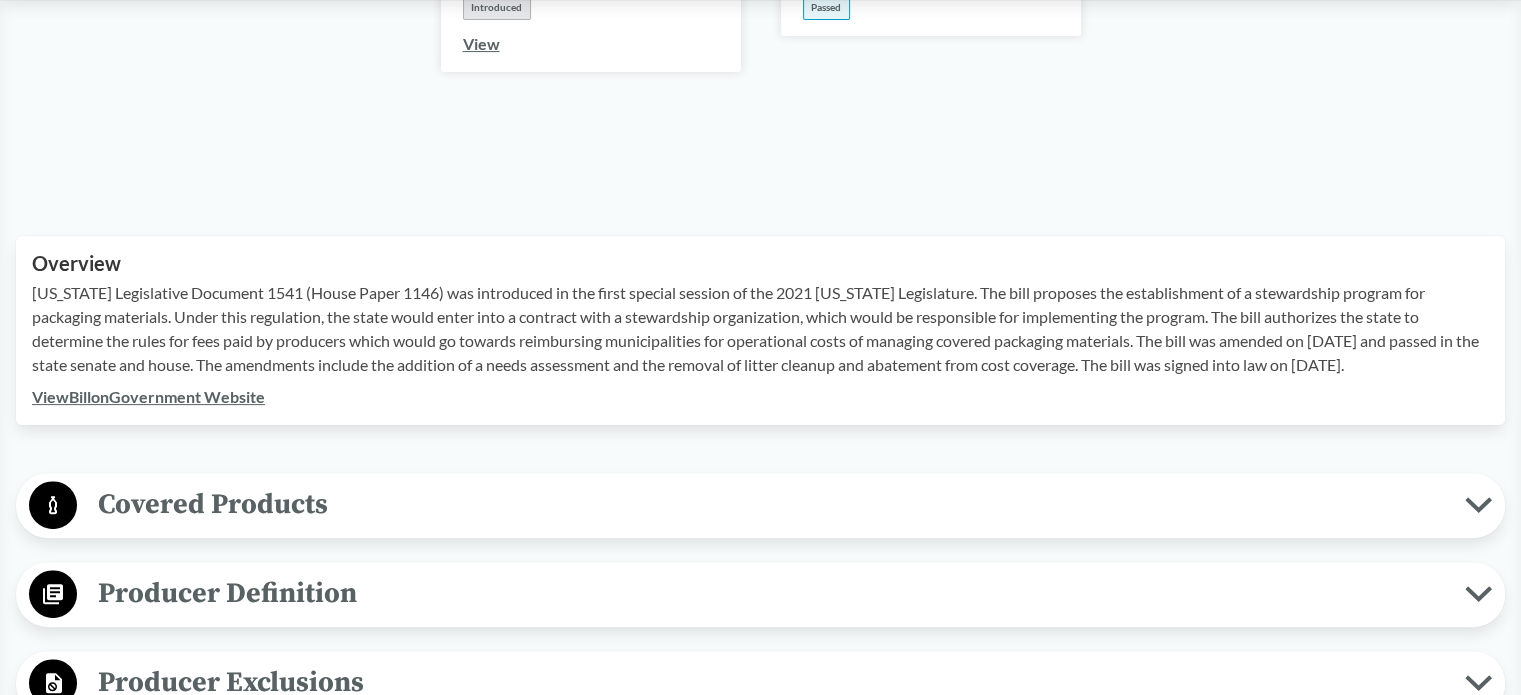click on "View  Bill  on  Government Website" at bounding box center (148, 396) 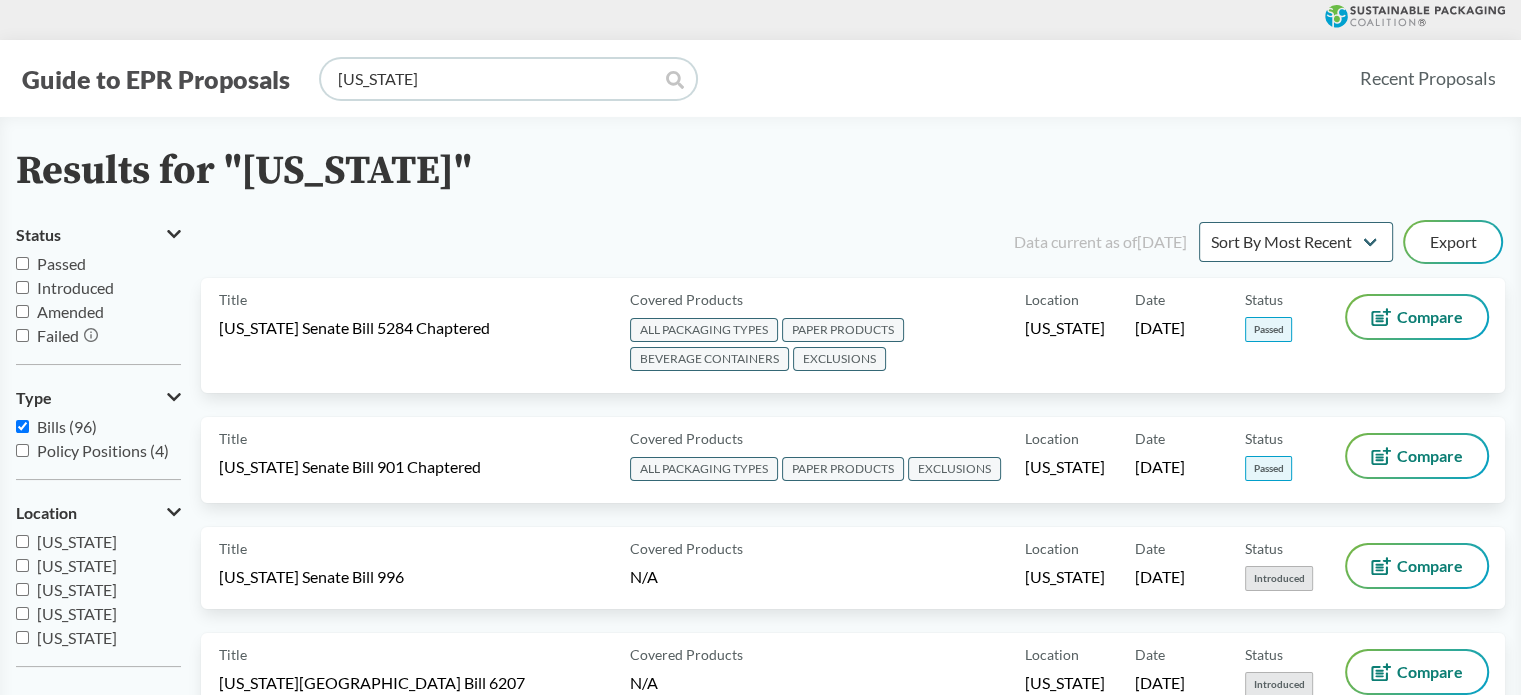 click on "[US_STATE]" at bounding box center [508, 79] 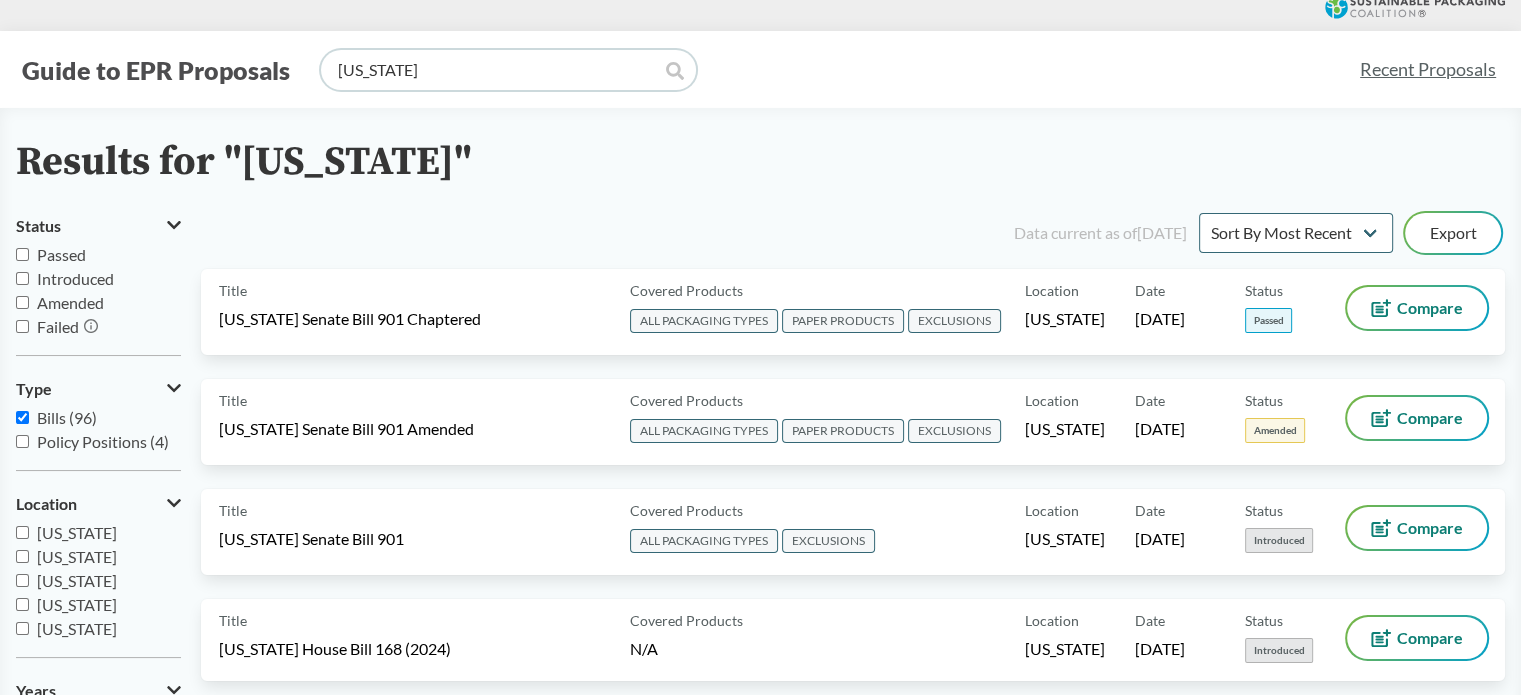 scroll, scrollTop: 0, scrollLeft: 0, axis: both 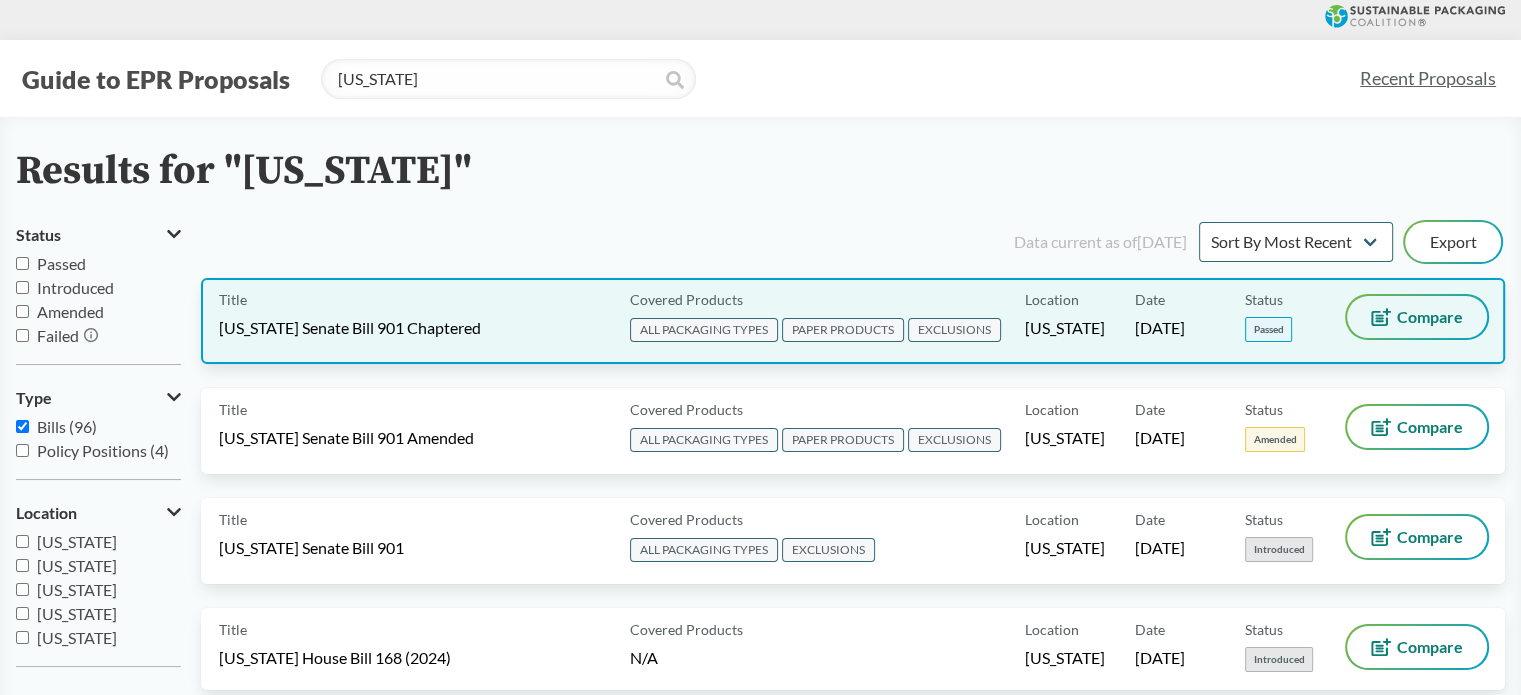 click 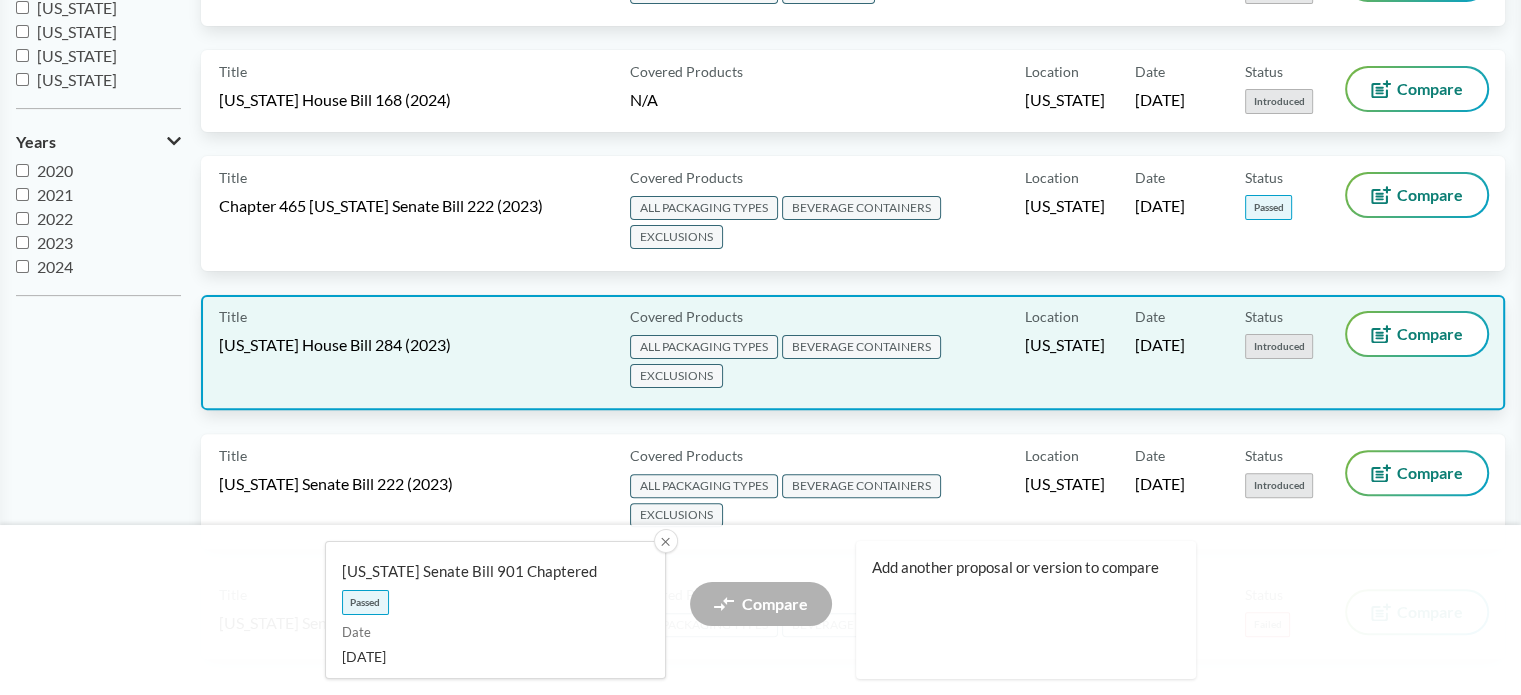 scroll, scrollTop: 600, scrollLeft: 0, axis: vertical 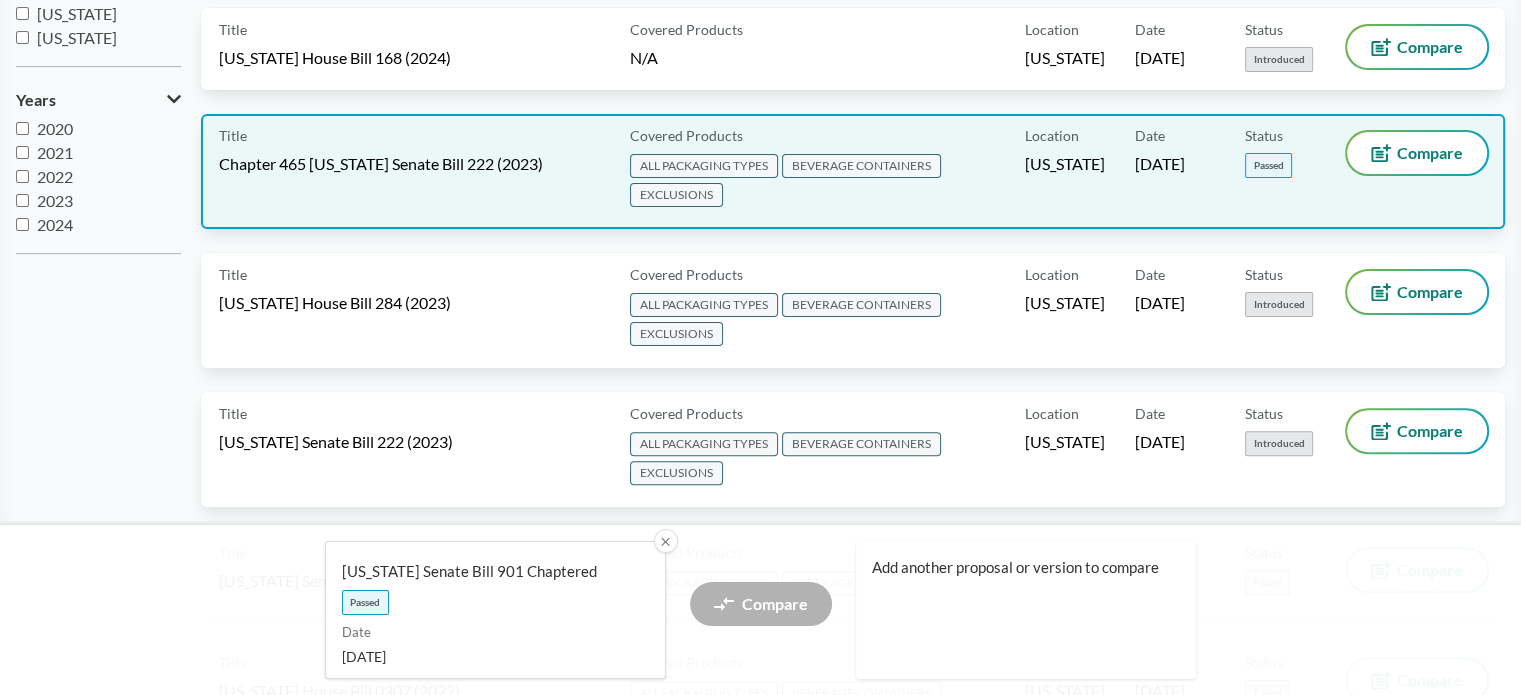 click on "Title Chapter 465 [US_STATE] Senate Bill 222 (2023)" at bounding box center (420, 171) 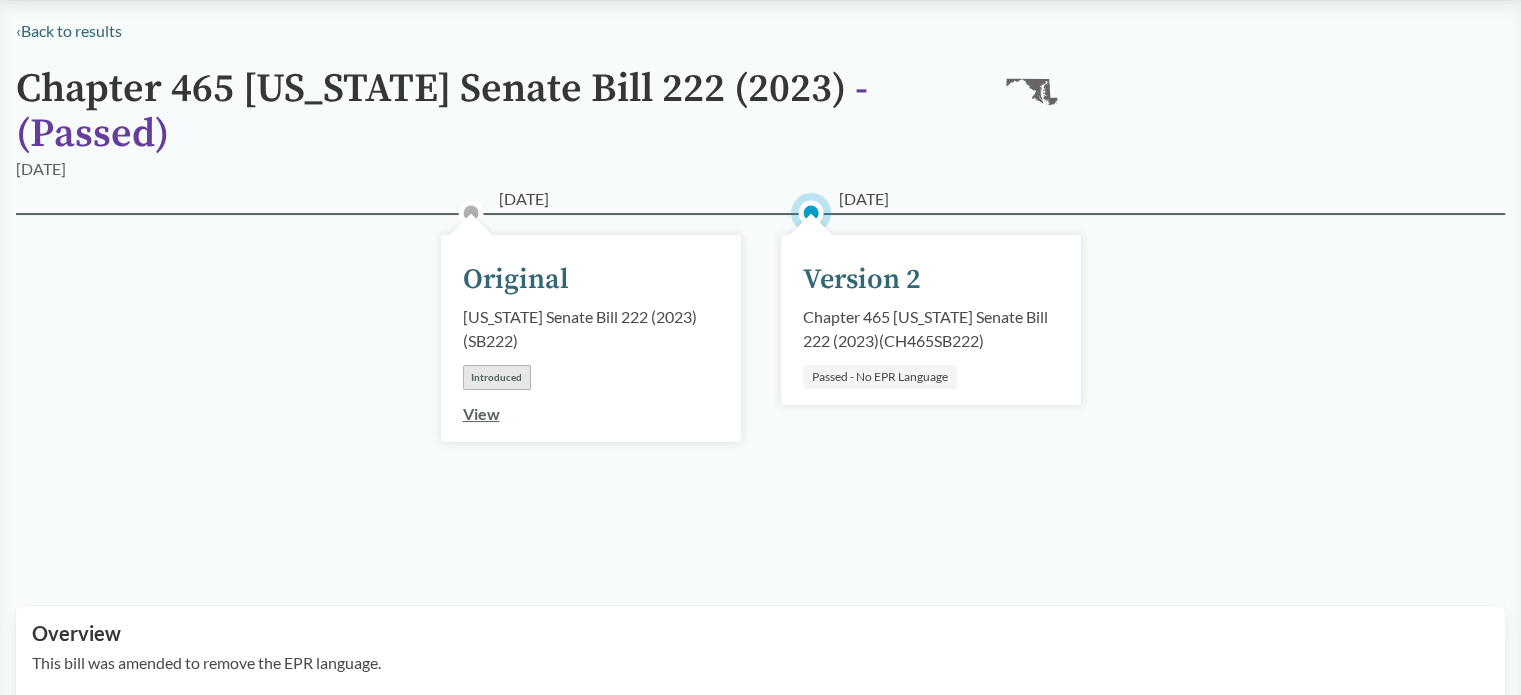 scroll, scrollTop: 0, scrollLeft: 0, axis: both 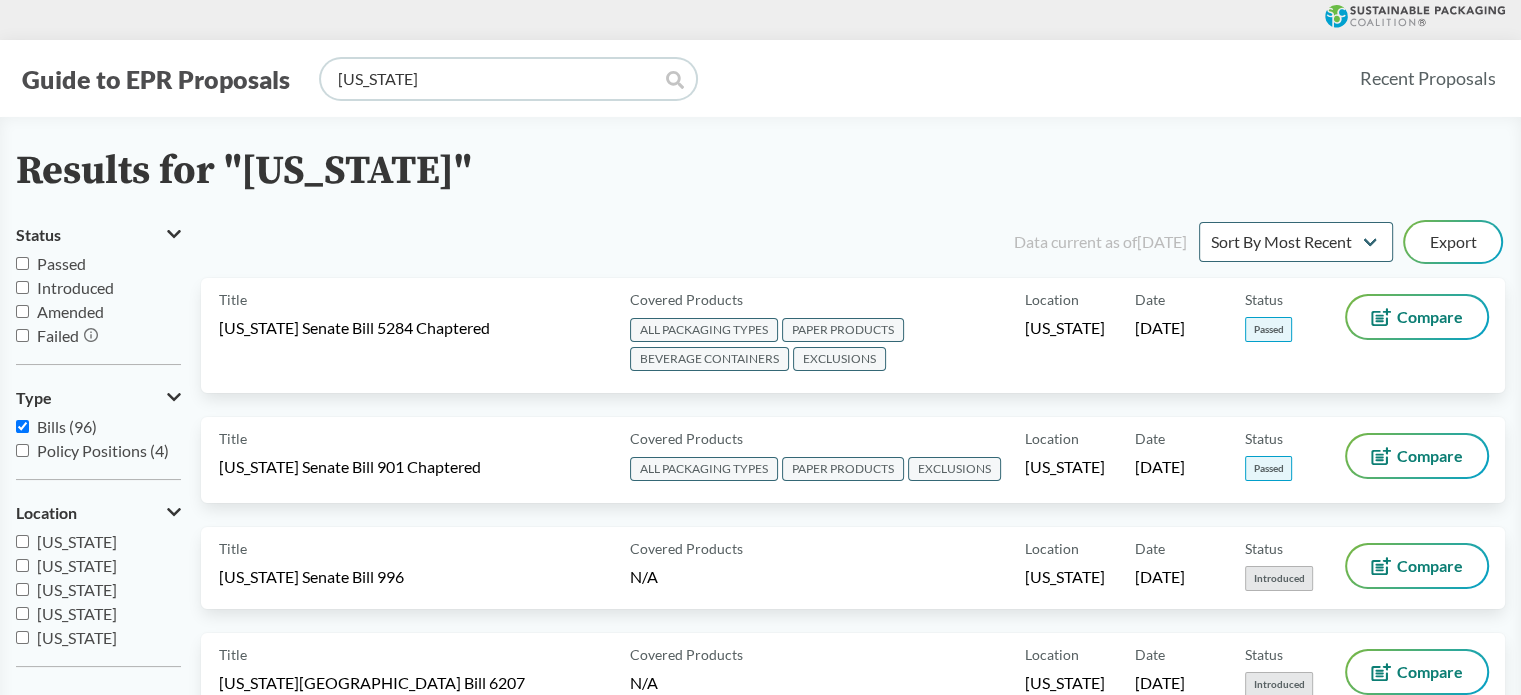 click on "[US_STATE]" at bounding box center (508, 79) 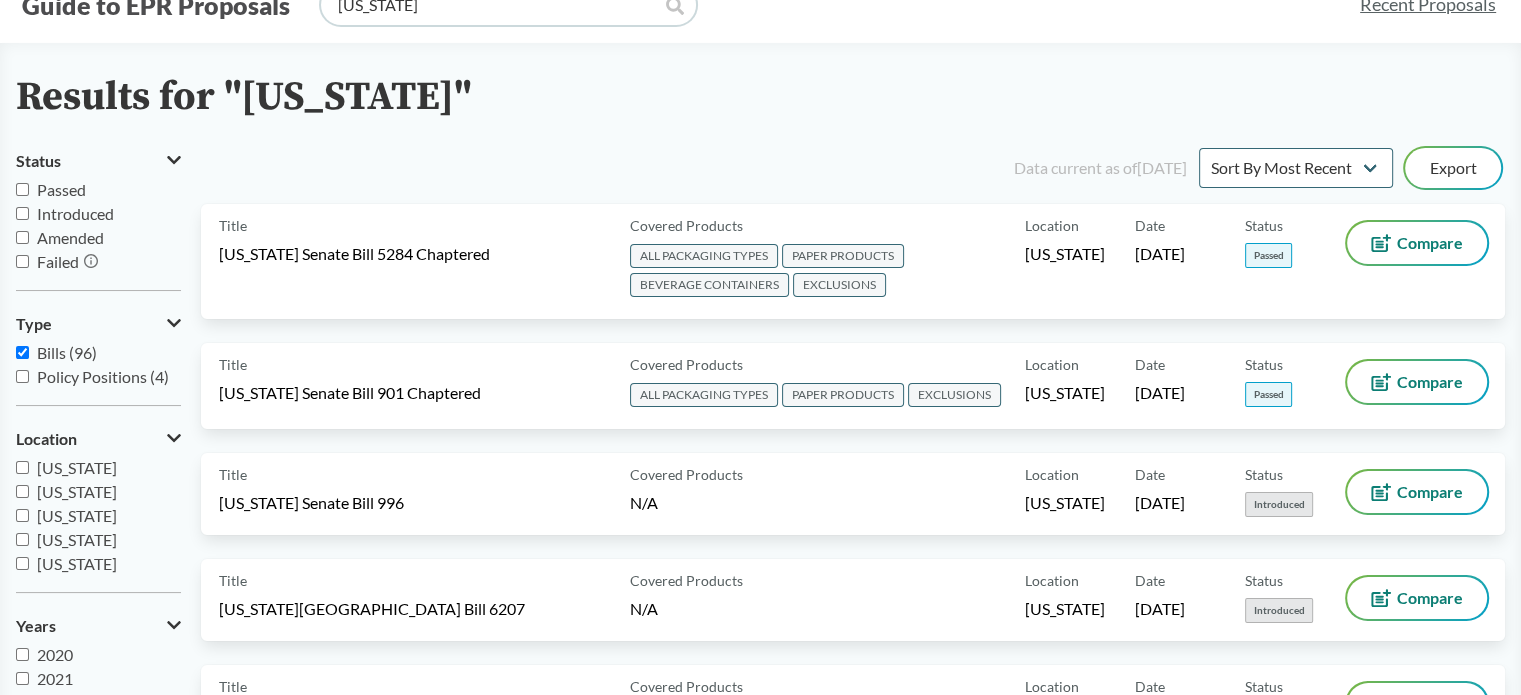 scroll, scrollTop: 0, scrollLeft: 0, axis: both 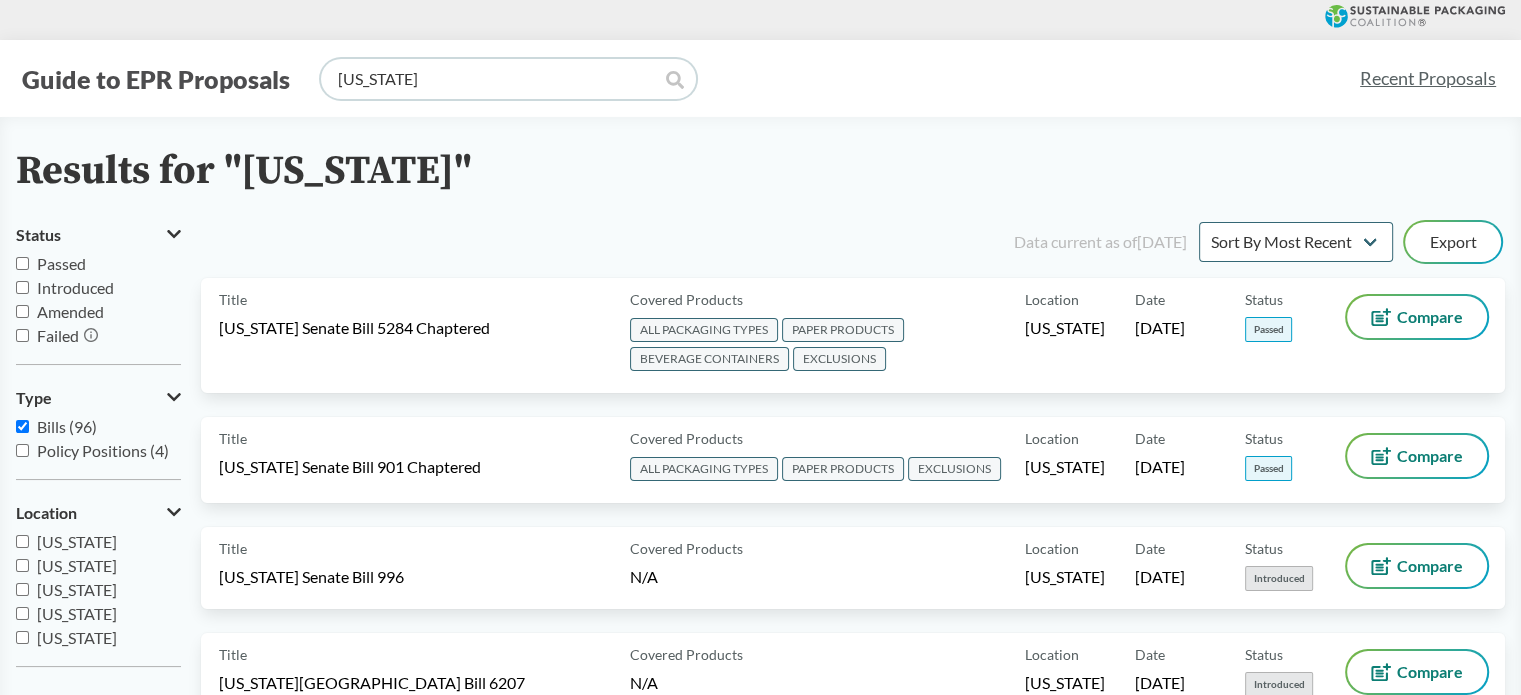 click on "[US_STATE]" at bounding box center [508, 79] 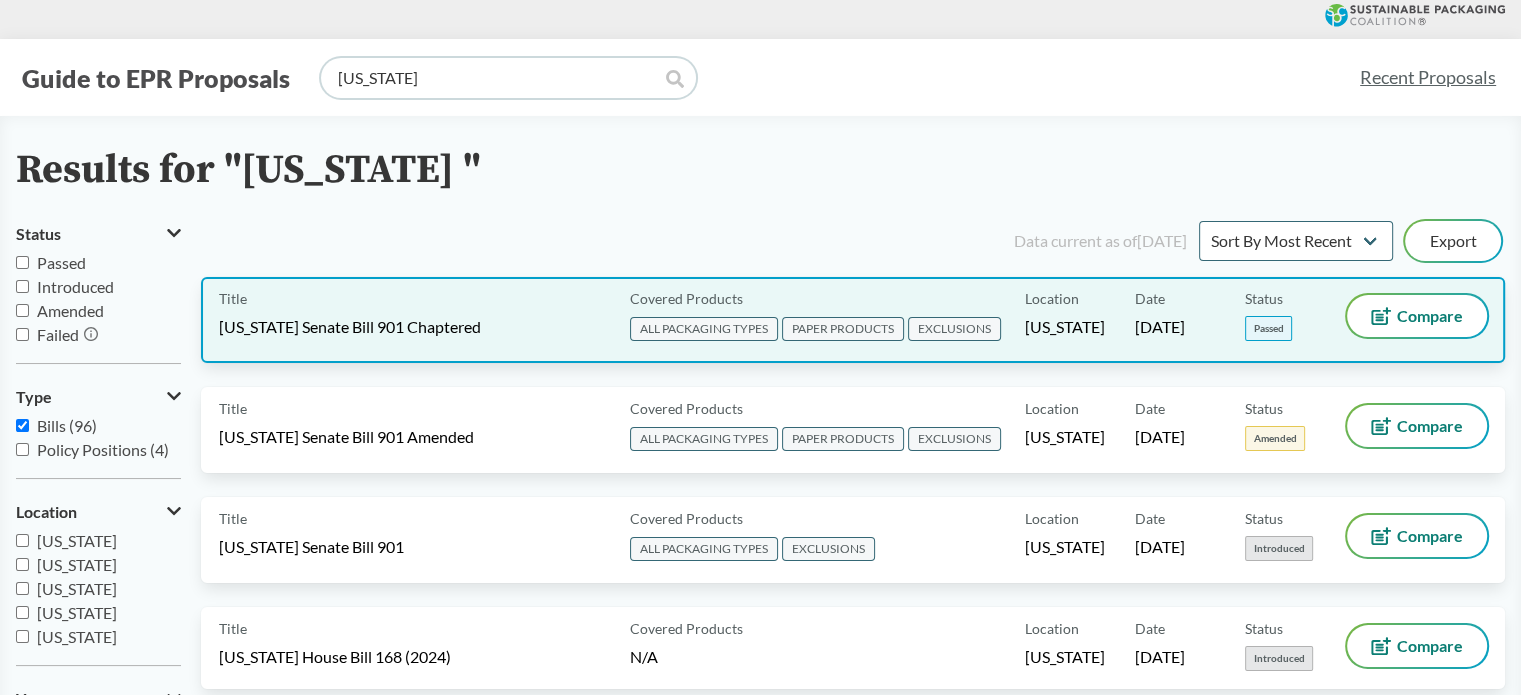 scroll, scrollTop: 0, scrollLeft: 0, axis: both 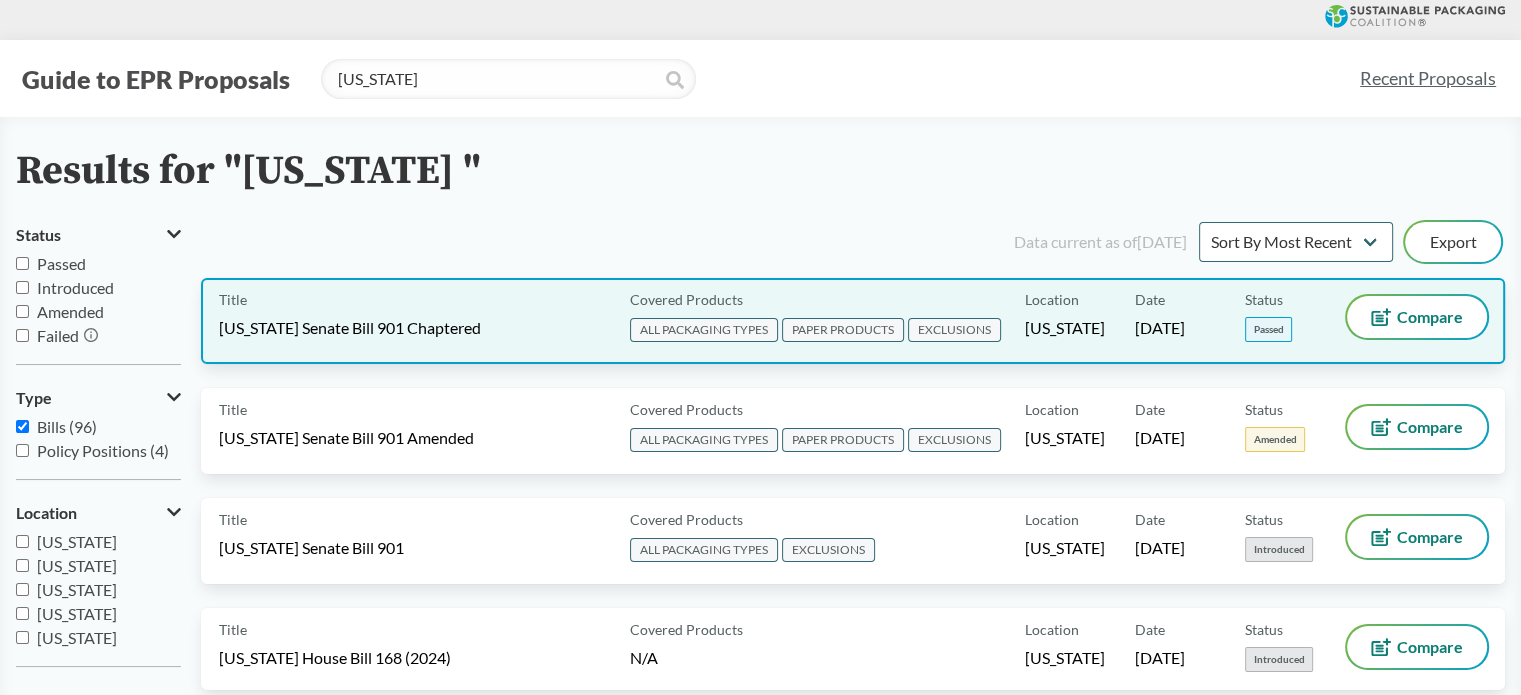 click on "Title [US_STATE] Senate Bill 901 Chaptered" at bounding box center [420, 321] 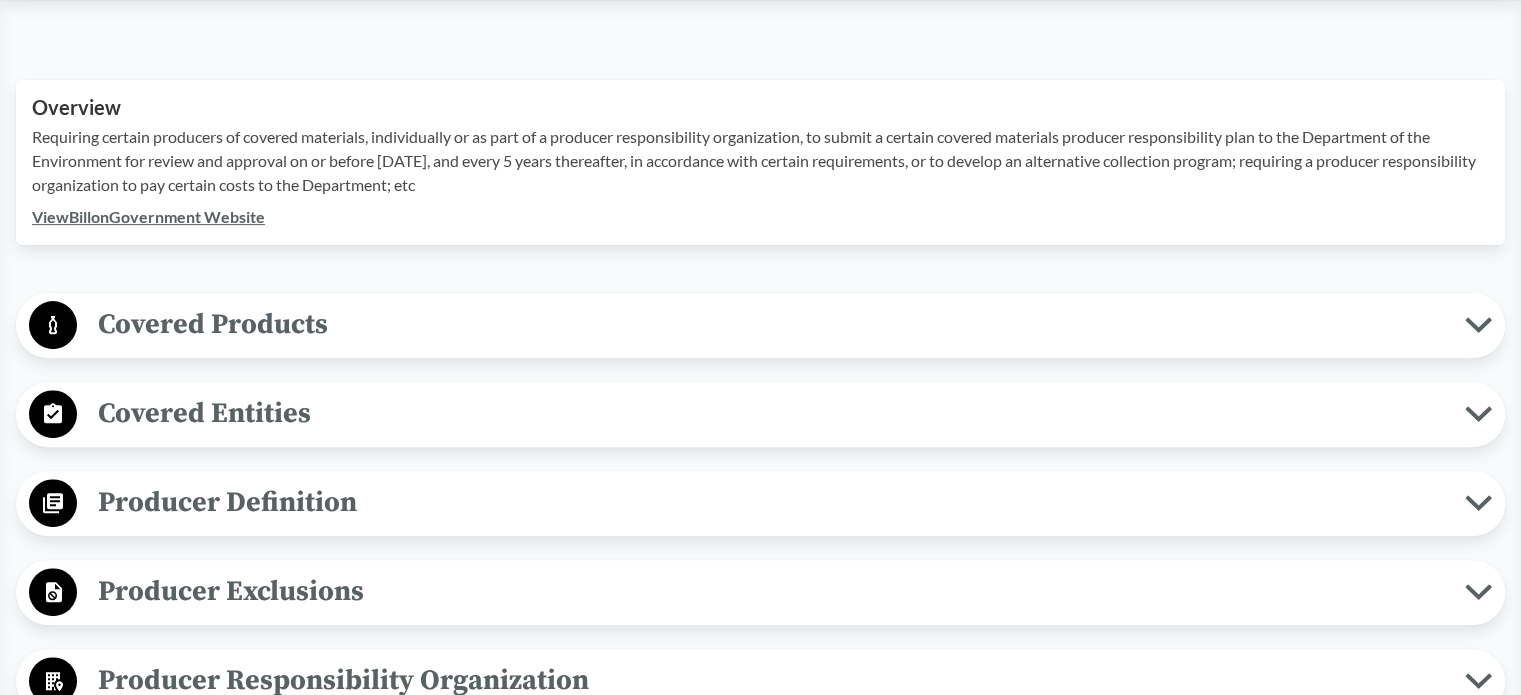 scroll, scrollTop: 500, scrollLeft: 0, axis: vertical 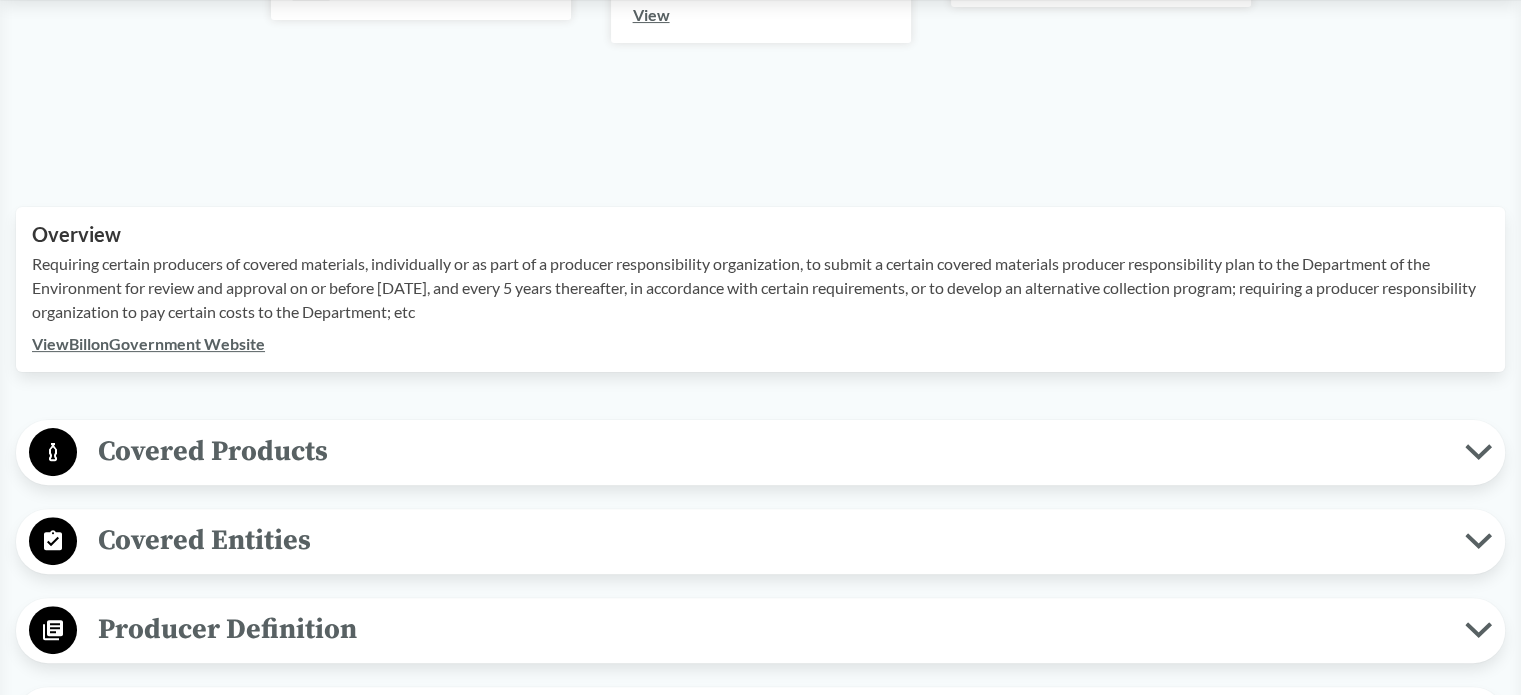 click on "View  Bill  on  Government Website" at bounding box center [148, 343] 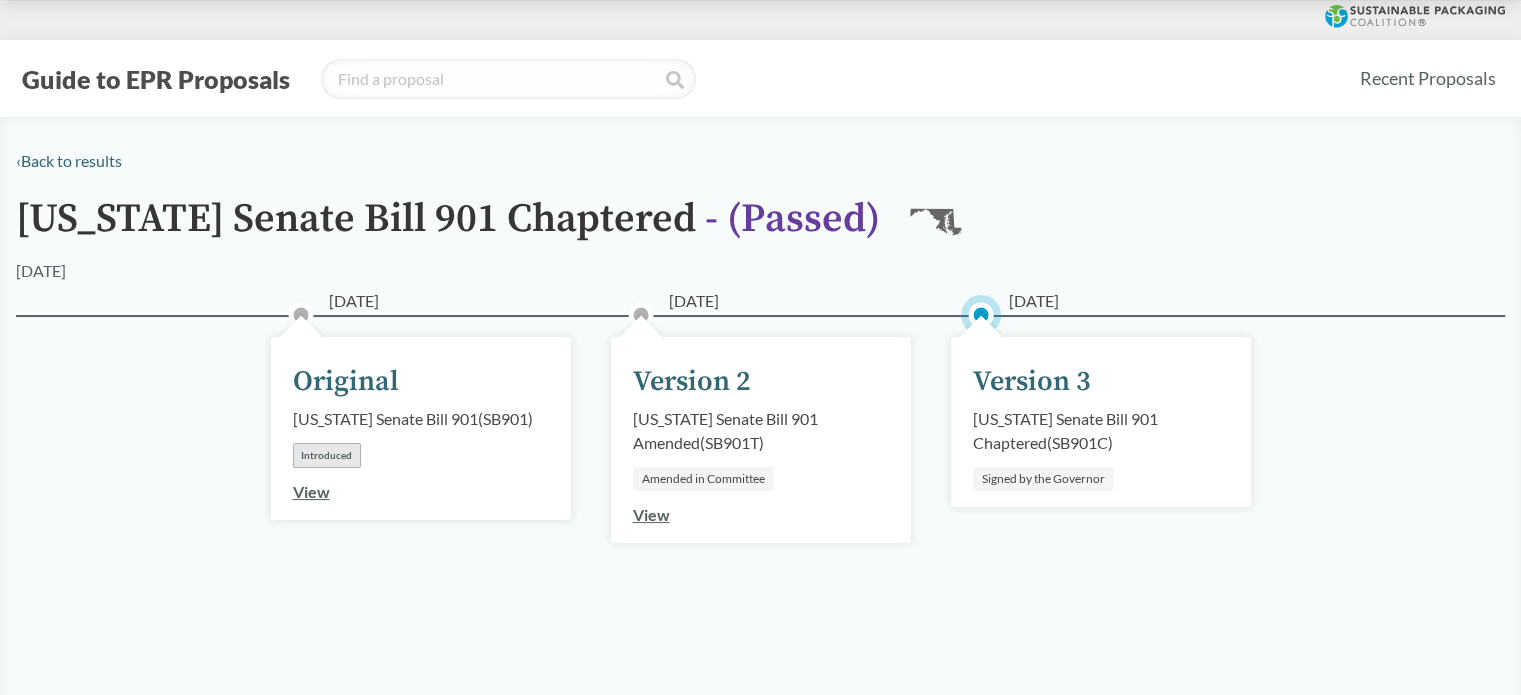 scroll, scrollTop: 0, scrollLeft: 0, axis: both 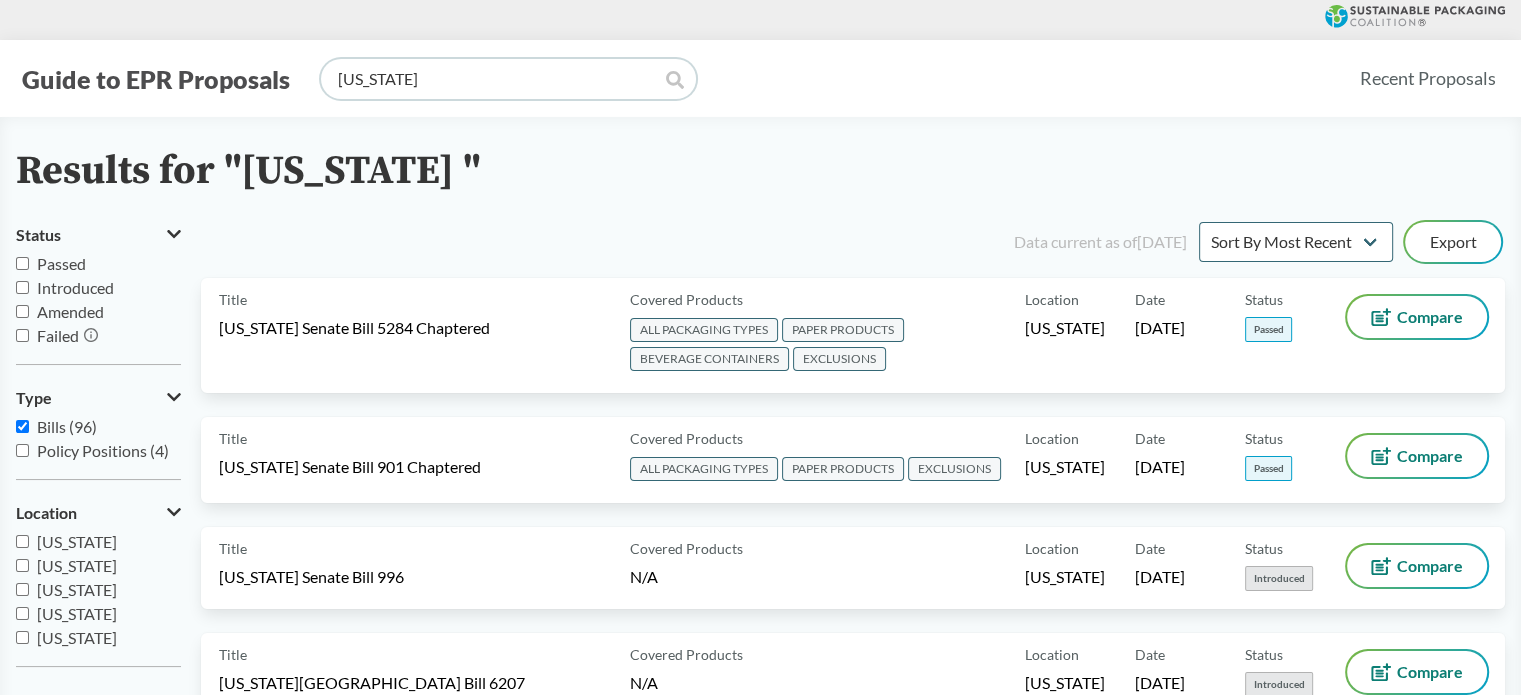 click on "[US_STATE]" at bounding box center [508, 79] 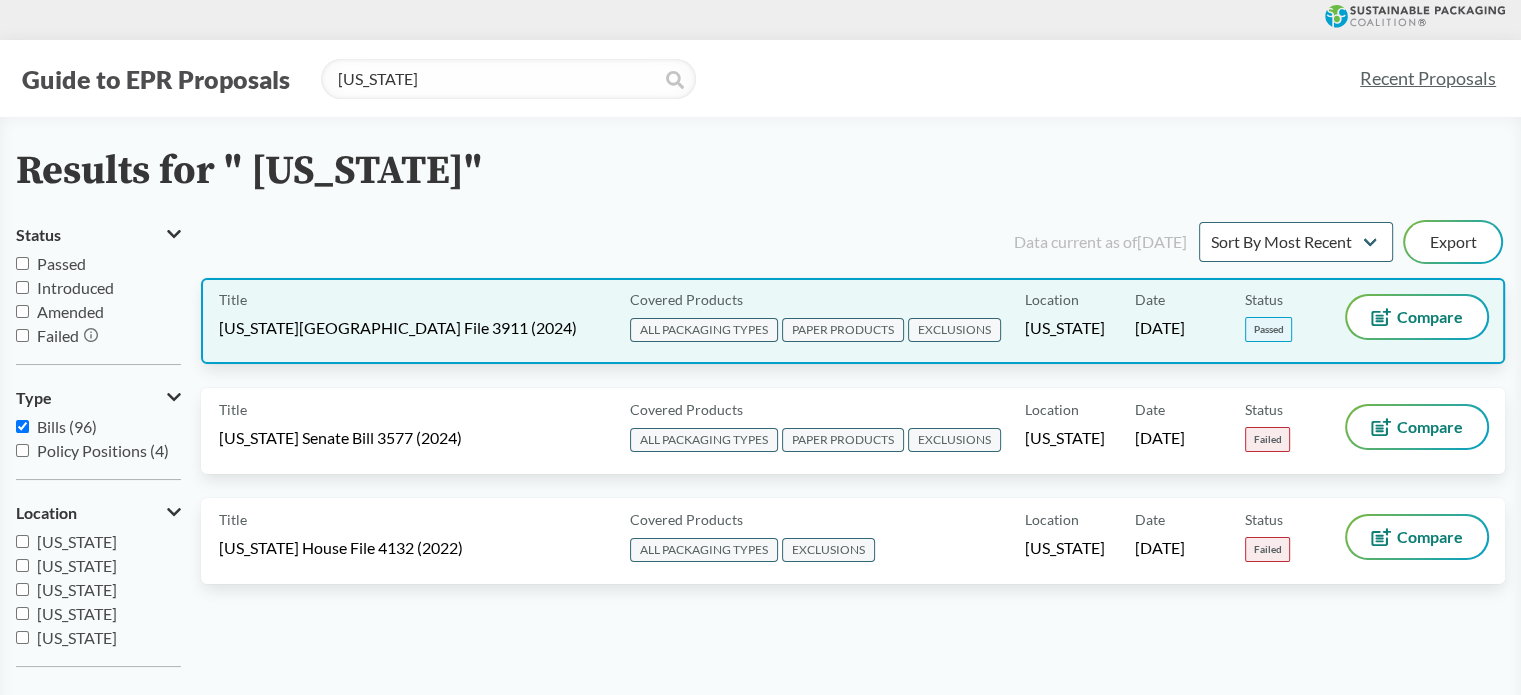 click on "[US_STATE][GEOGRAPHIC_DATA] File 3911 (2024)" at bounding box center [398, 328] 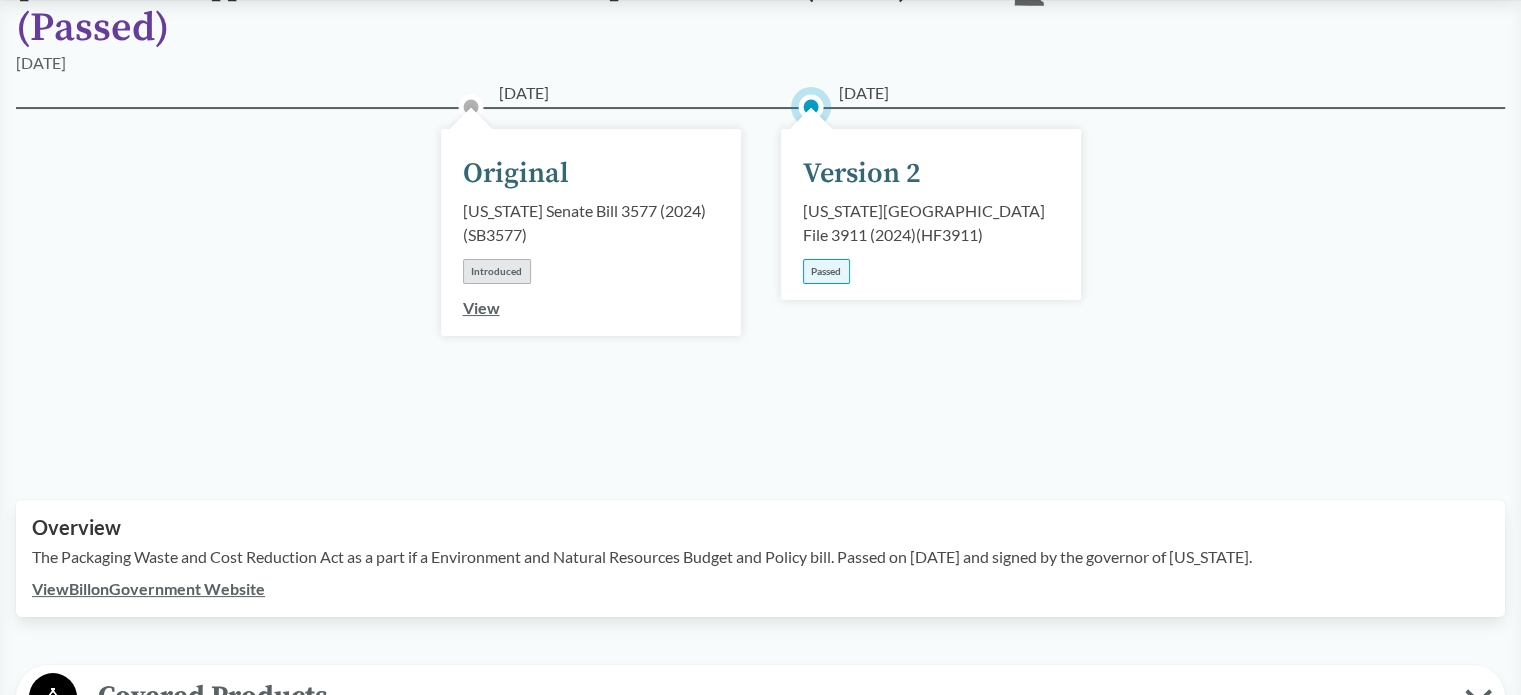 scroll, scrollTop: 500, scrollLeft: 0, axis: vertical 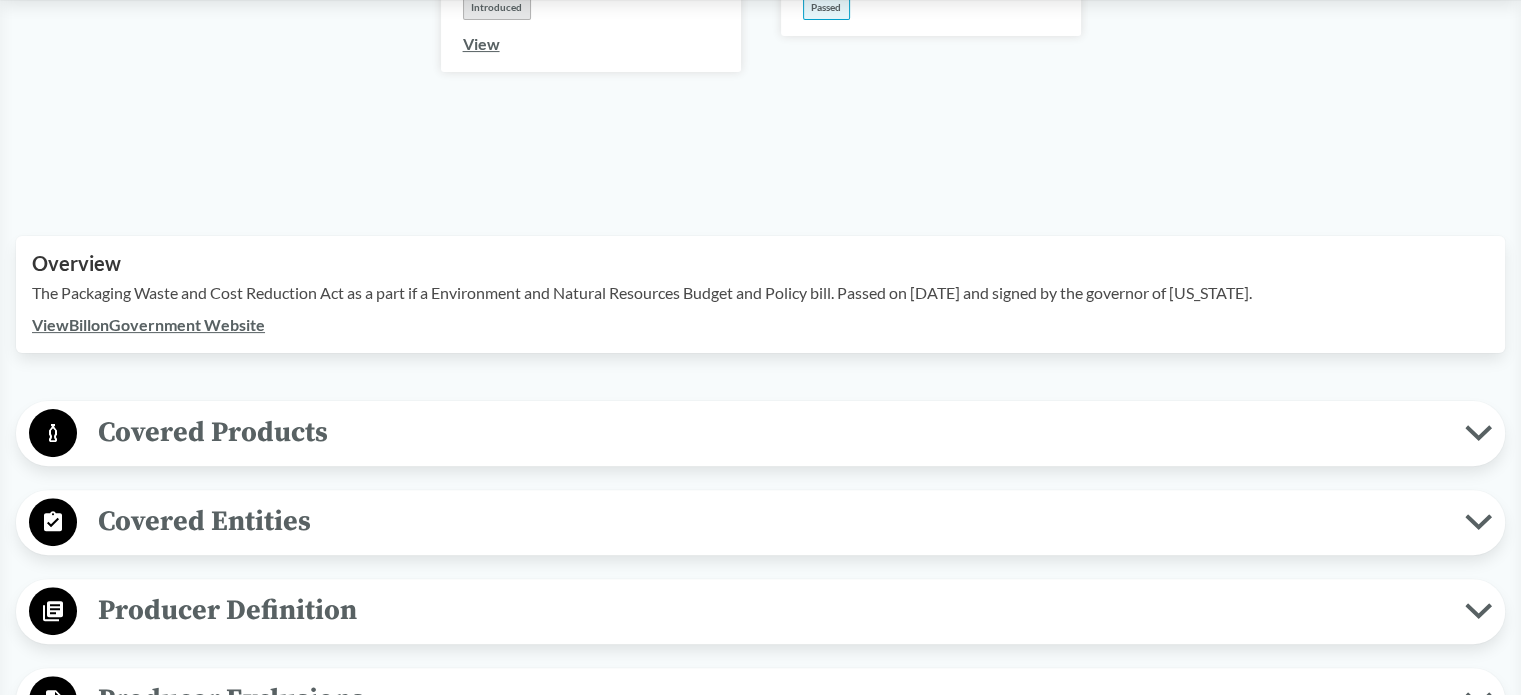 click on "View  Bill  on  Government Website" at bounding box center [148, 324] 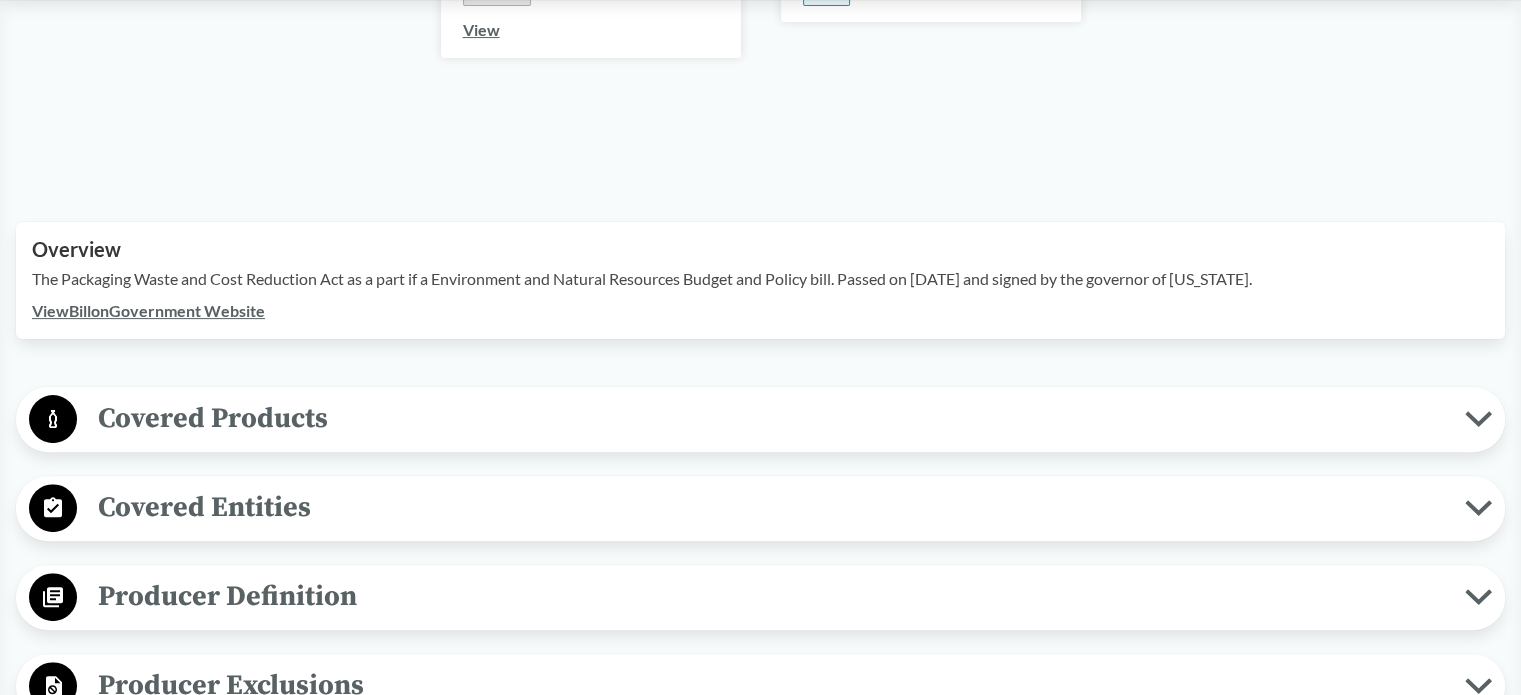 scroll, scrollTop: 800, scrollLeft: 0, axis: vertical 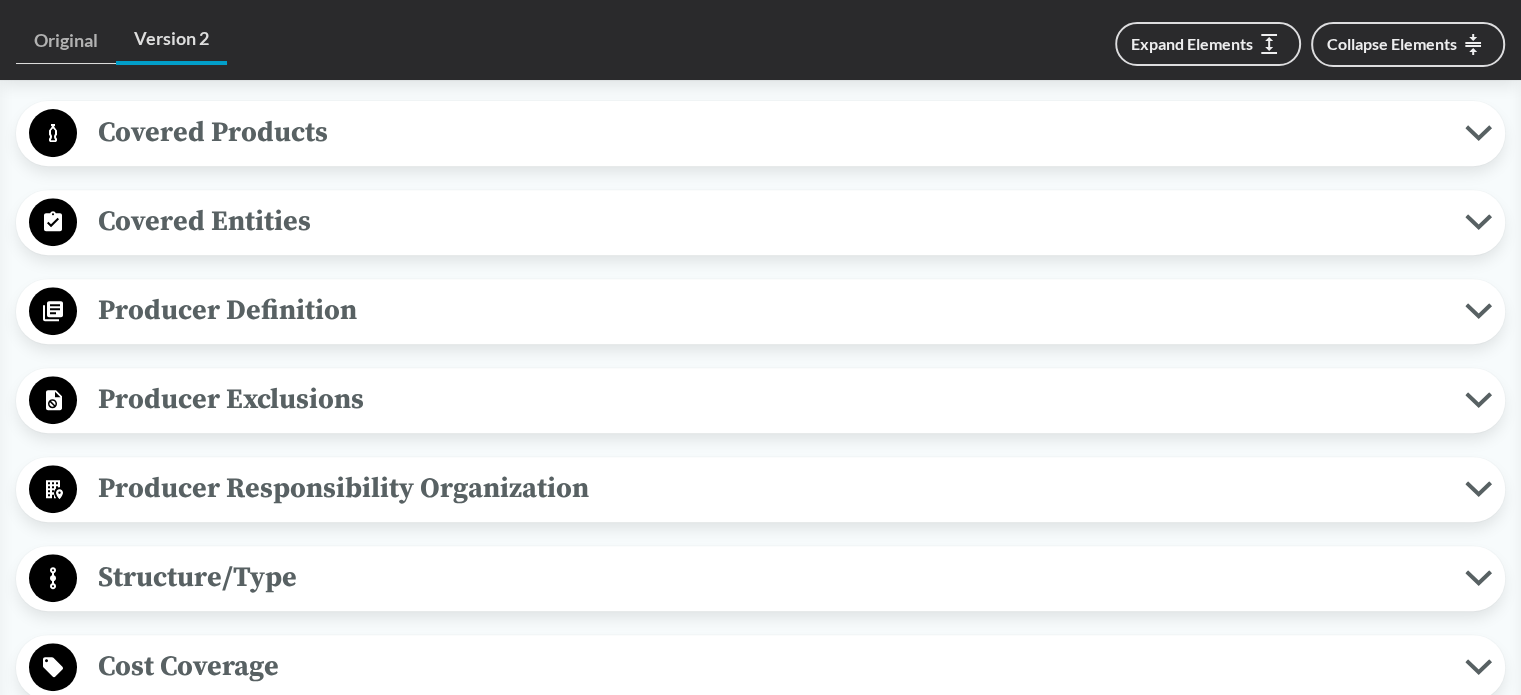 click on "Producer Exclusions" at bounding box center [771, 399] 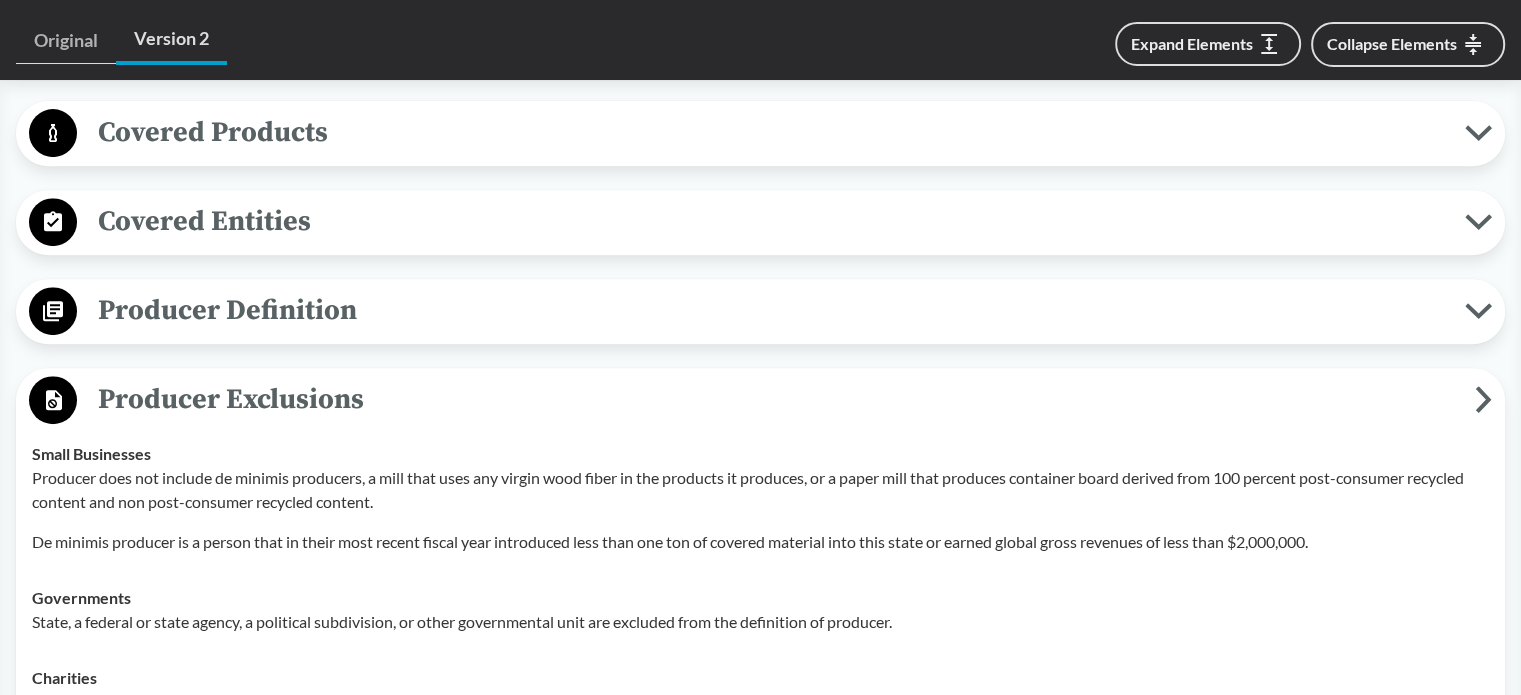 click on "Producer Definition" at bounding box center [771, 310] 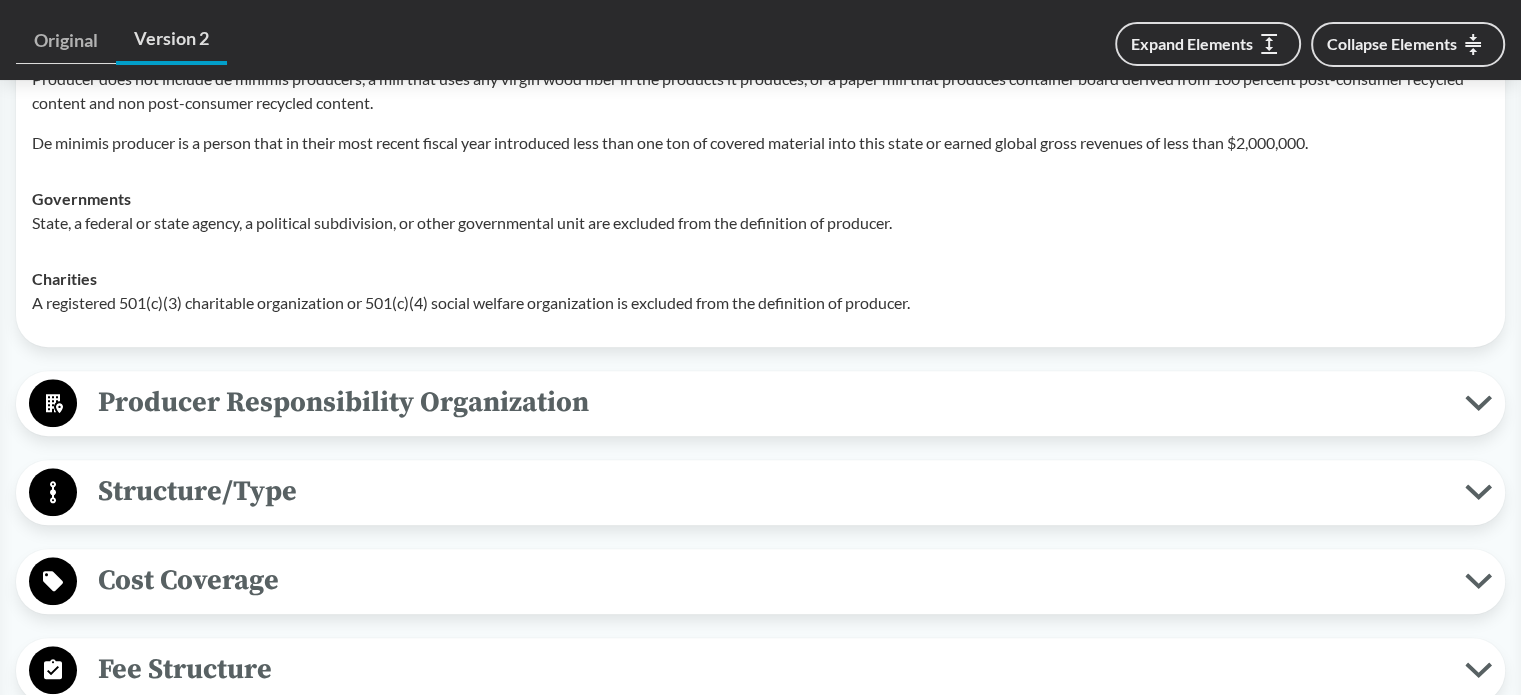 scroll, scrollTop: 1900, scrollLeft: 0, axis: vertical 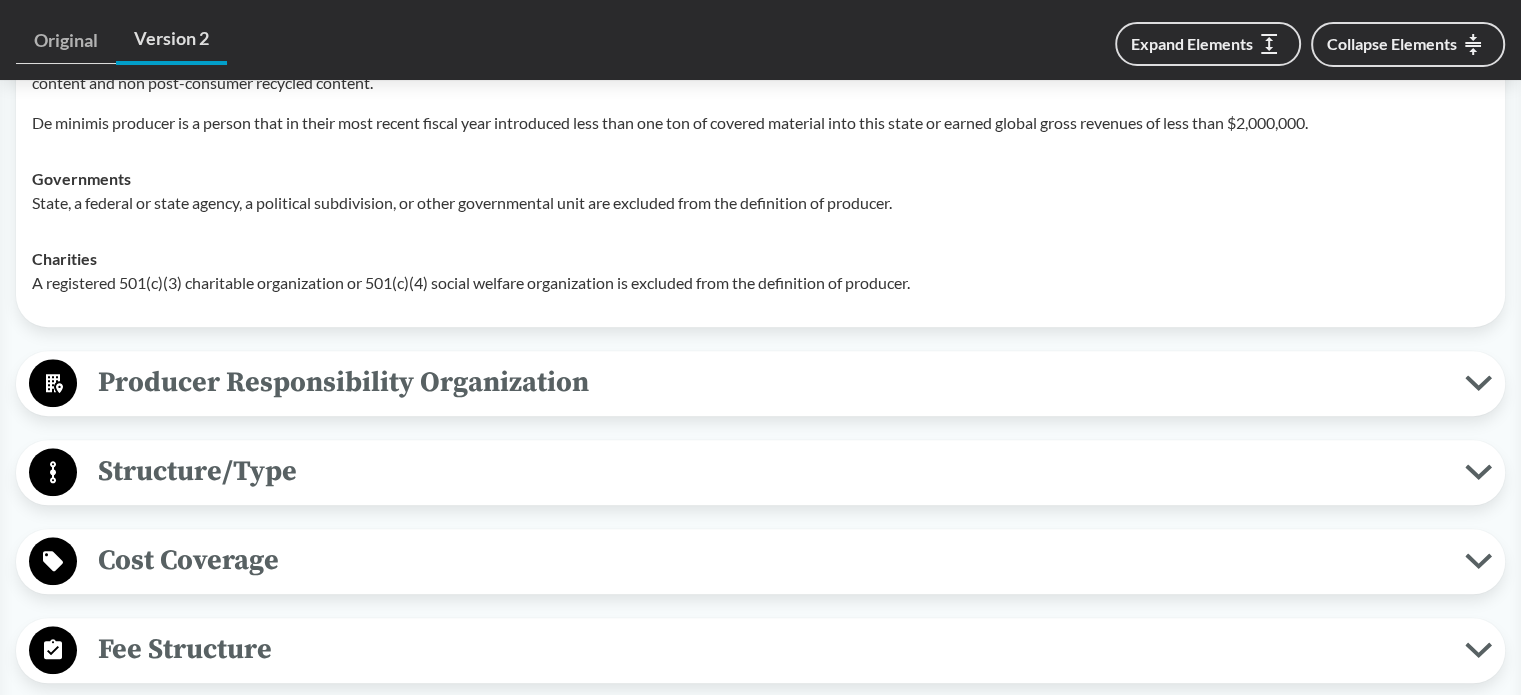 click on "Producer Responsibility Organization" at bounding box center [771, 382] 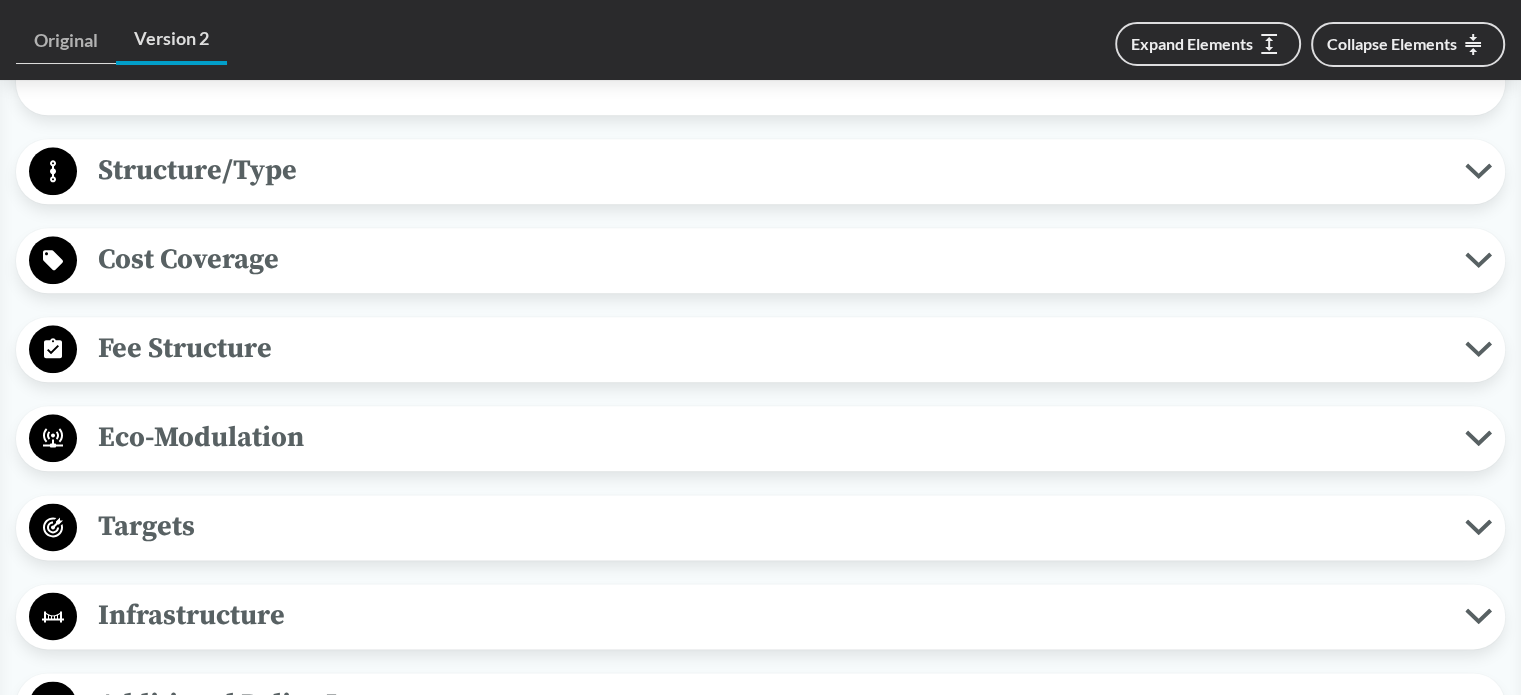 scroll, scrollTop: 2400, scrollLeft: 0, axis: vertical 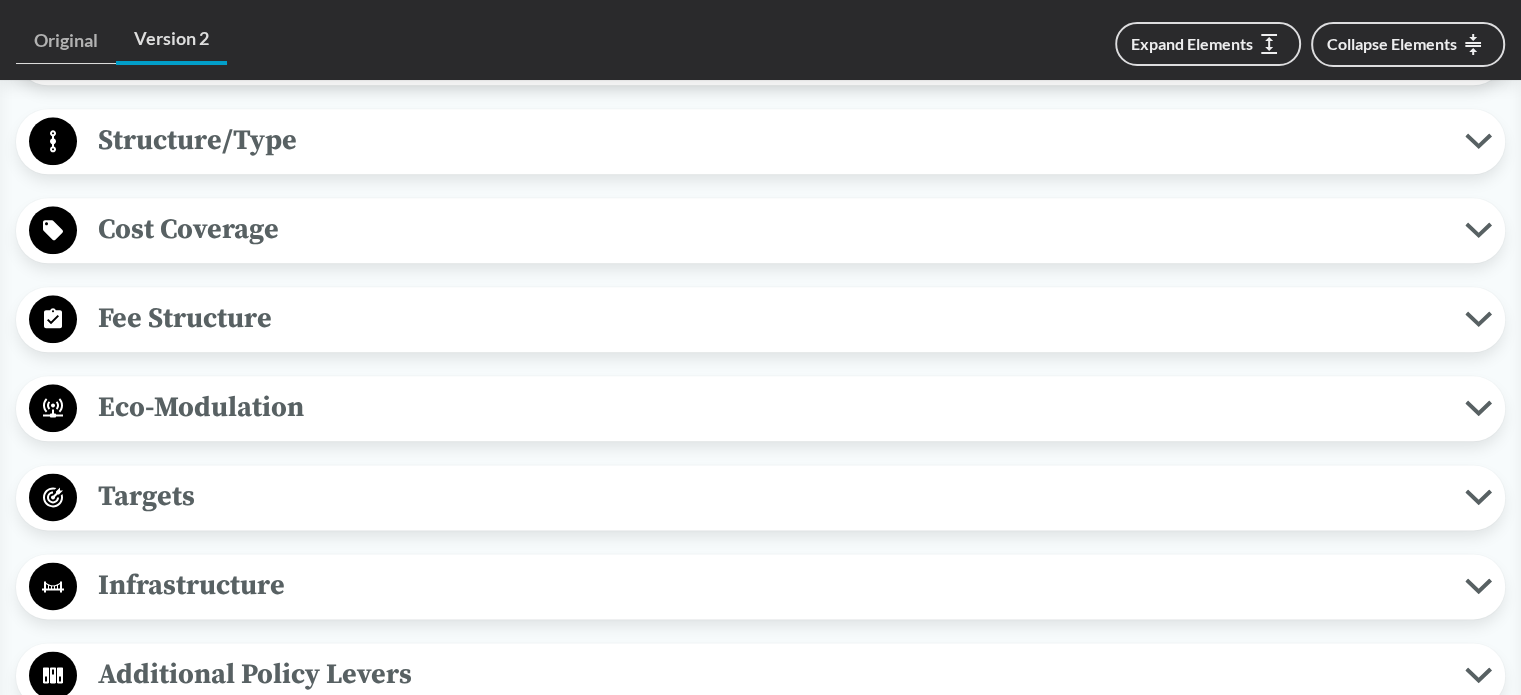 click on "Fee Structure Product-Related The PRO must collect a fee from each member producer that must vary based on the total amount of covered materials each producer introduces in the prior year calculated on a per-unit basis, such as per ton, per item, or another unit of measurement. Modulated Fees must incentivize using materials and design attributes that reduce the environmental impacts and human health impacts of covered materials." at bounding box center (760, 319) 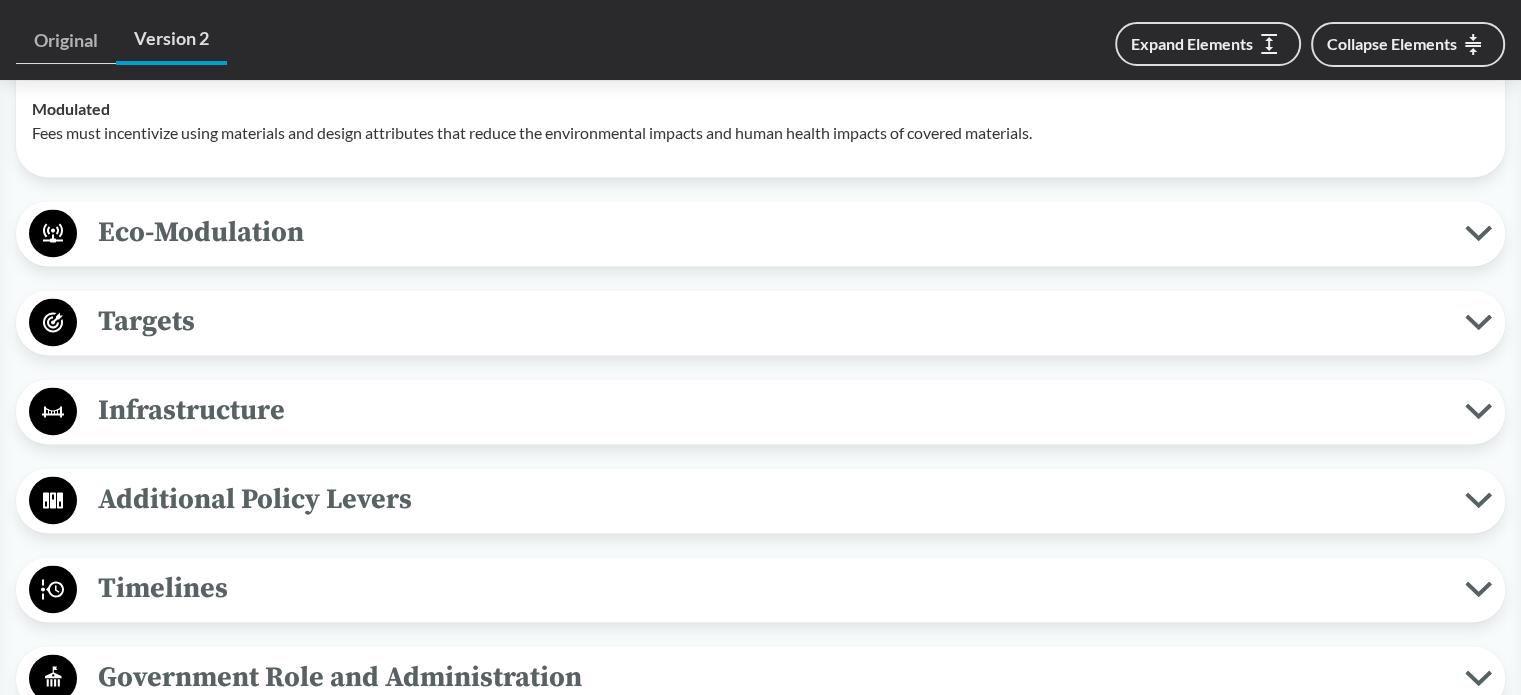 scroll, scrollTop: 2800, scrollLeft: 0, axis: vertical 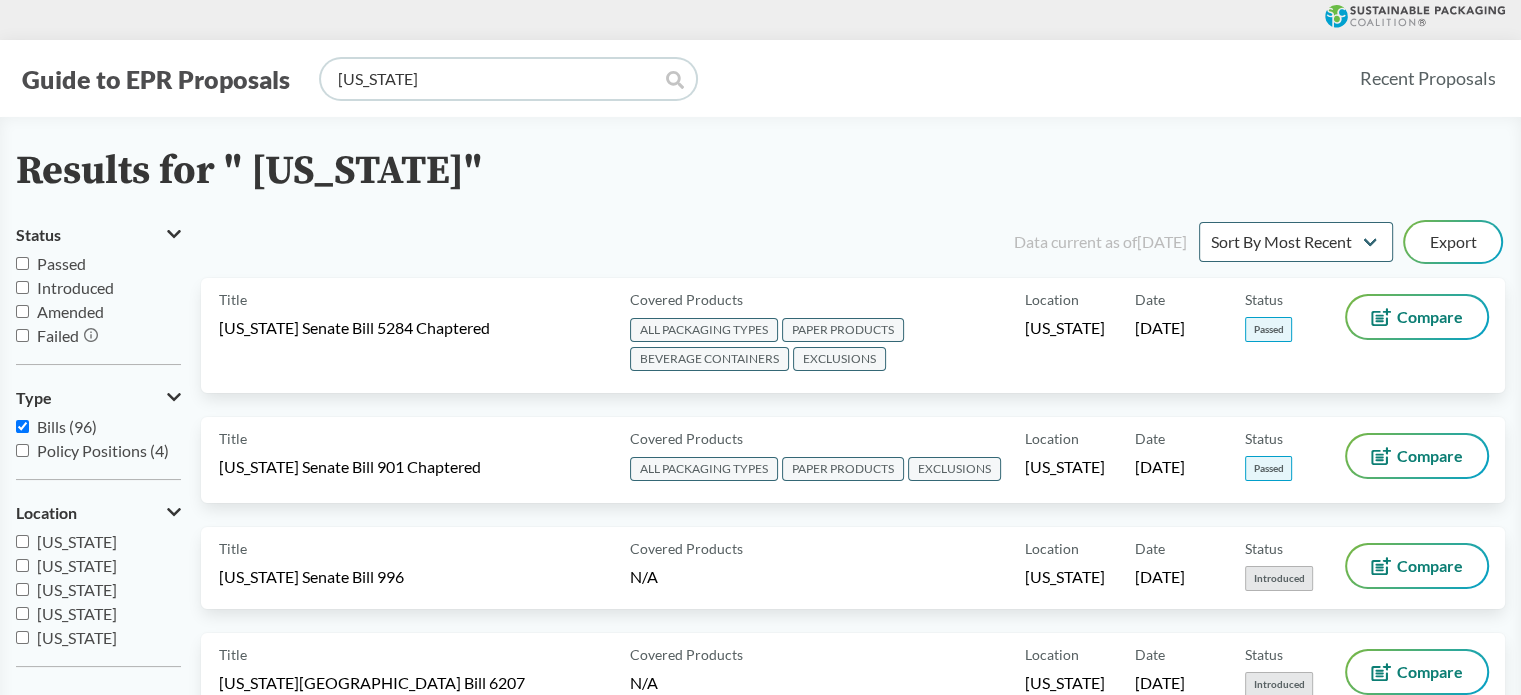 click on "[US_STATE]" at bounding box center [508, 79] 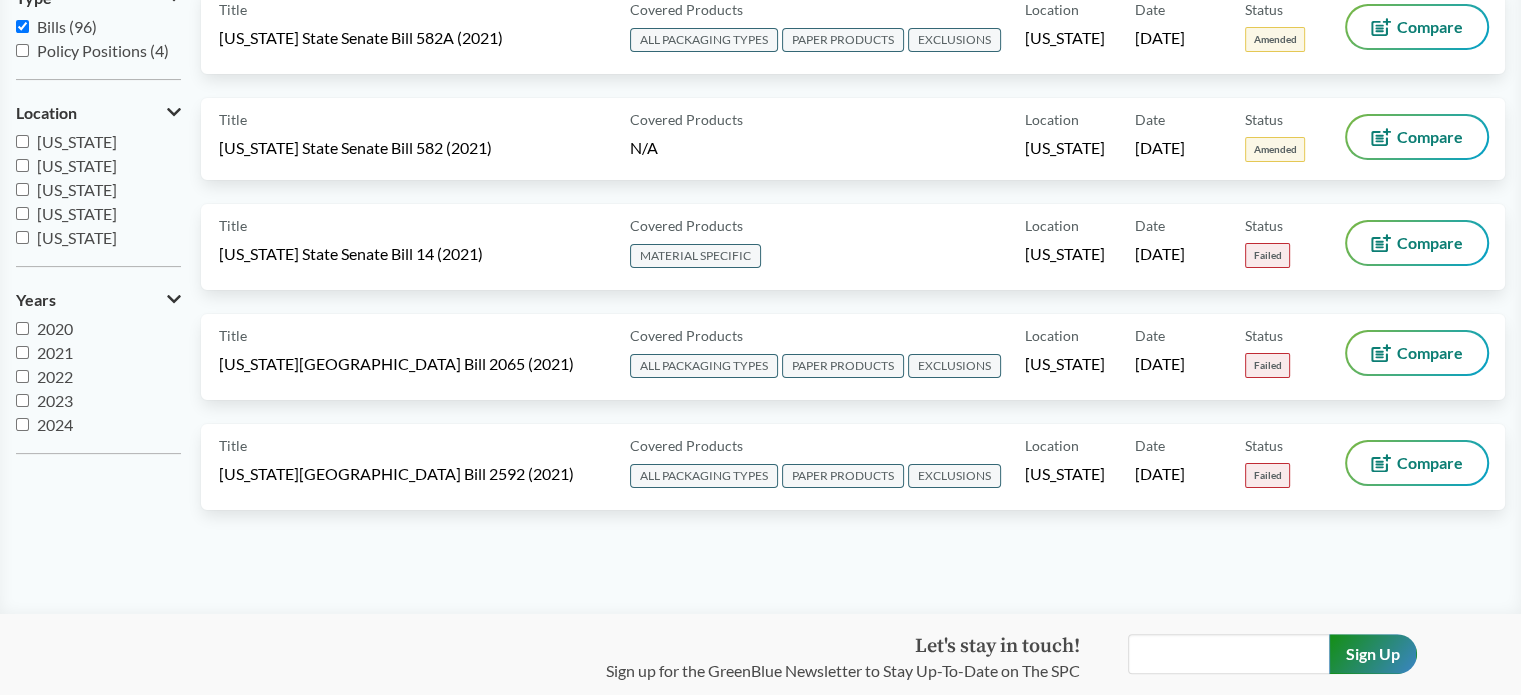 scroll, scrollTop: 0, scrollLeft: 0, axis: both 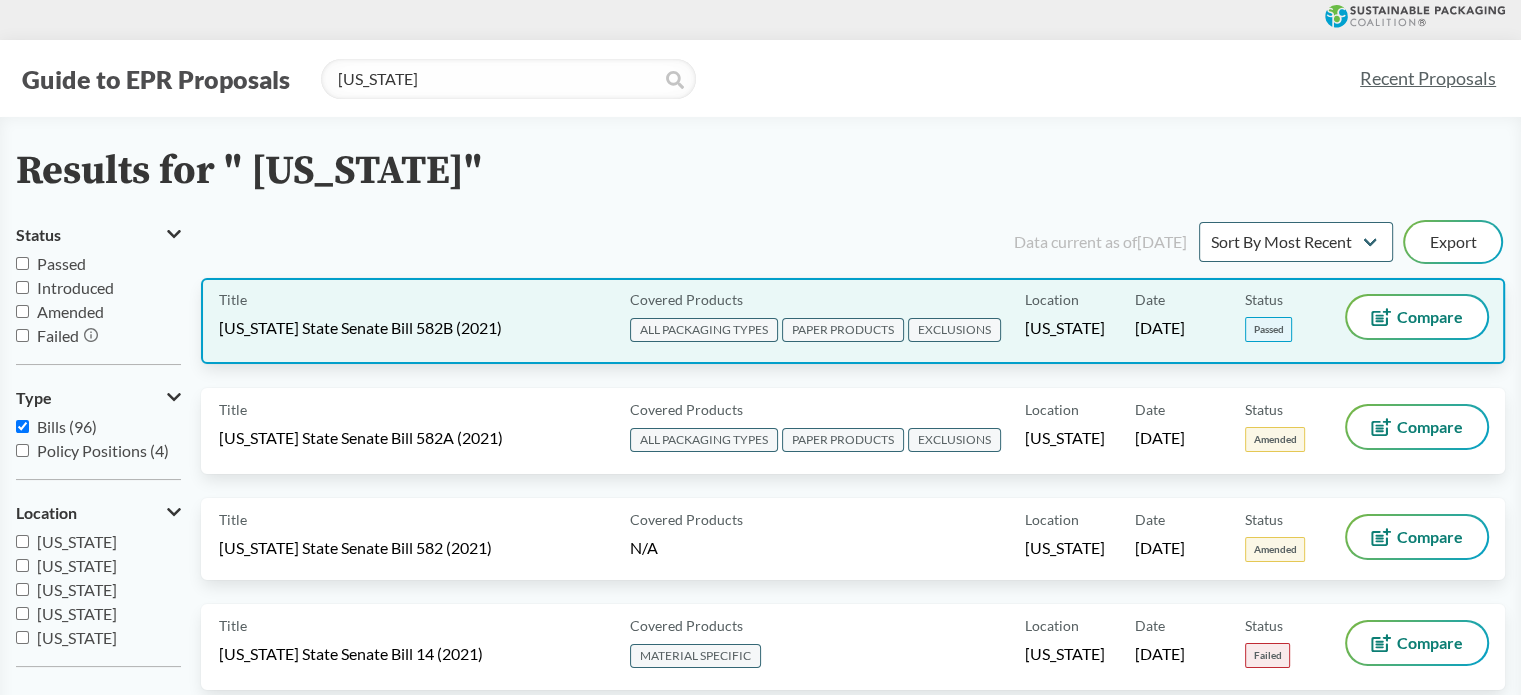 click on "Title [US_STATE] State Senate Bill 582B (2021)" at bounding box center [420, 321] 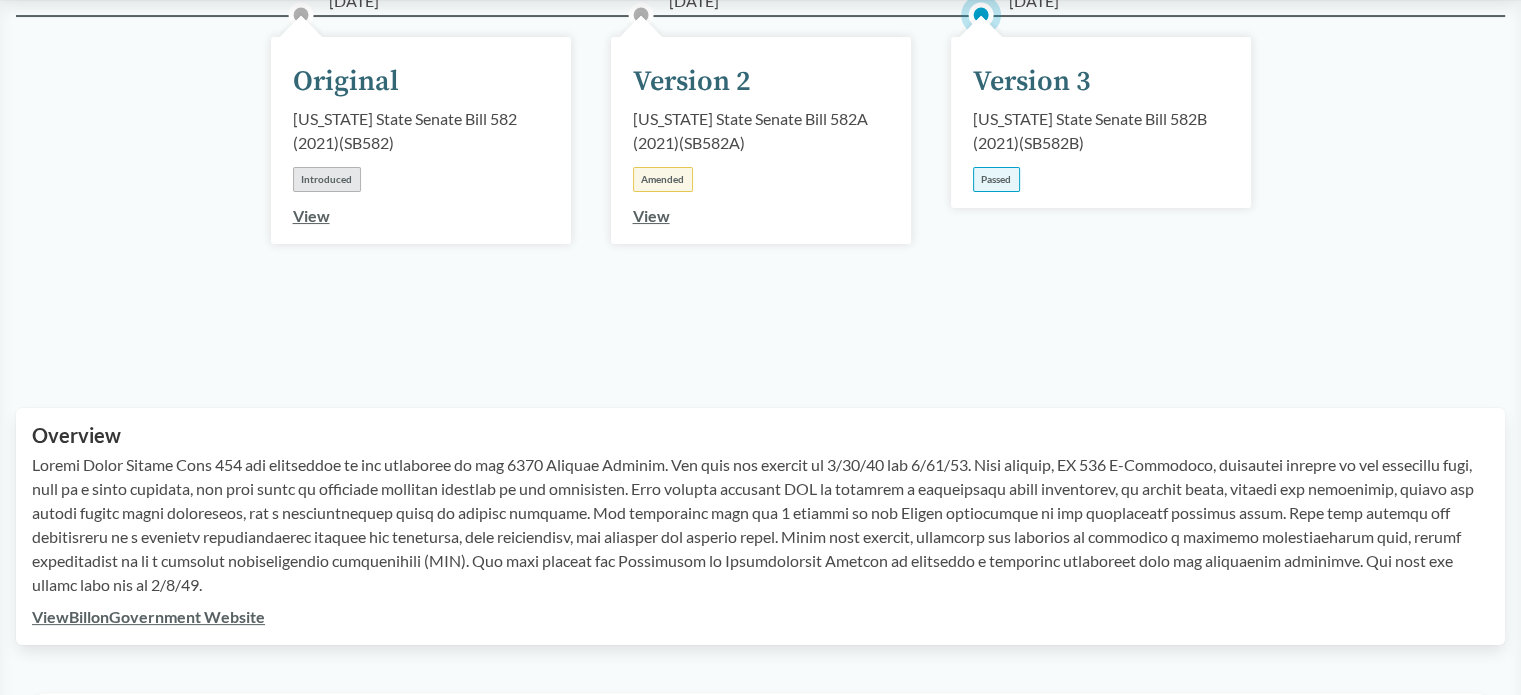 scroll, scrollTop: 400, scrollLeft: 0, axis: vertical 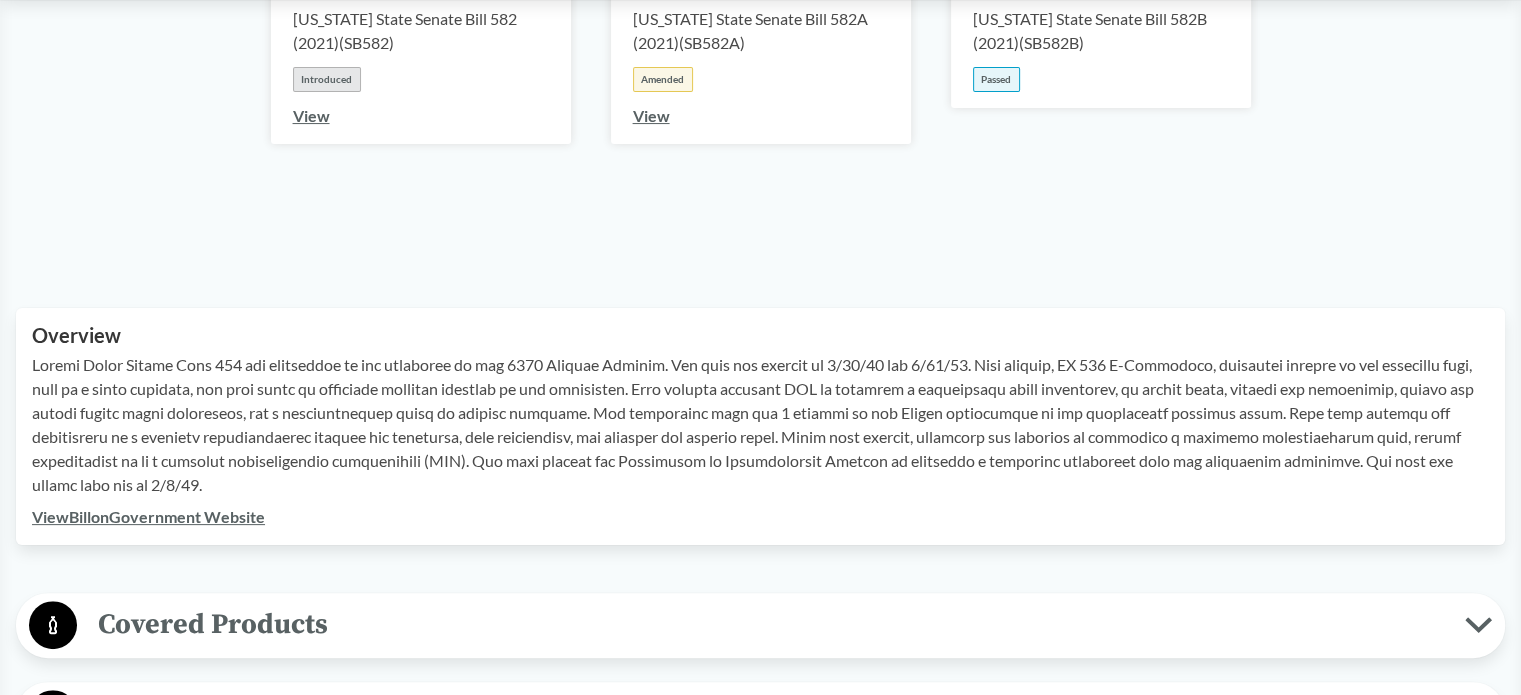 click on "View  Bill  on  Government Website" at bounding box center (148, 516) 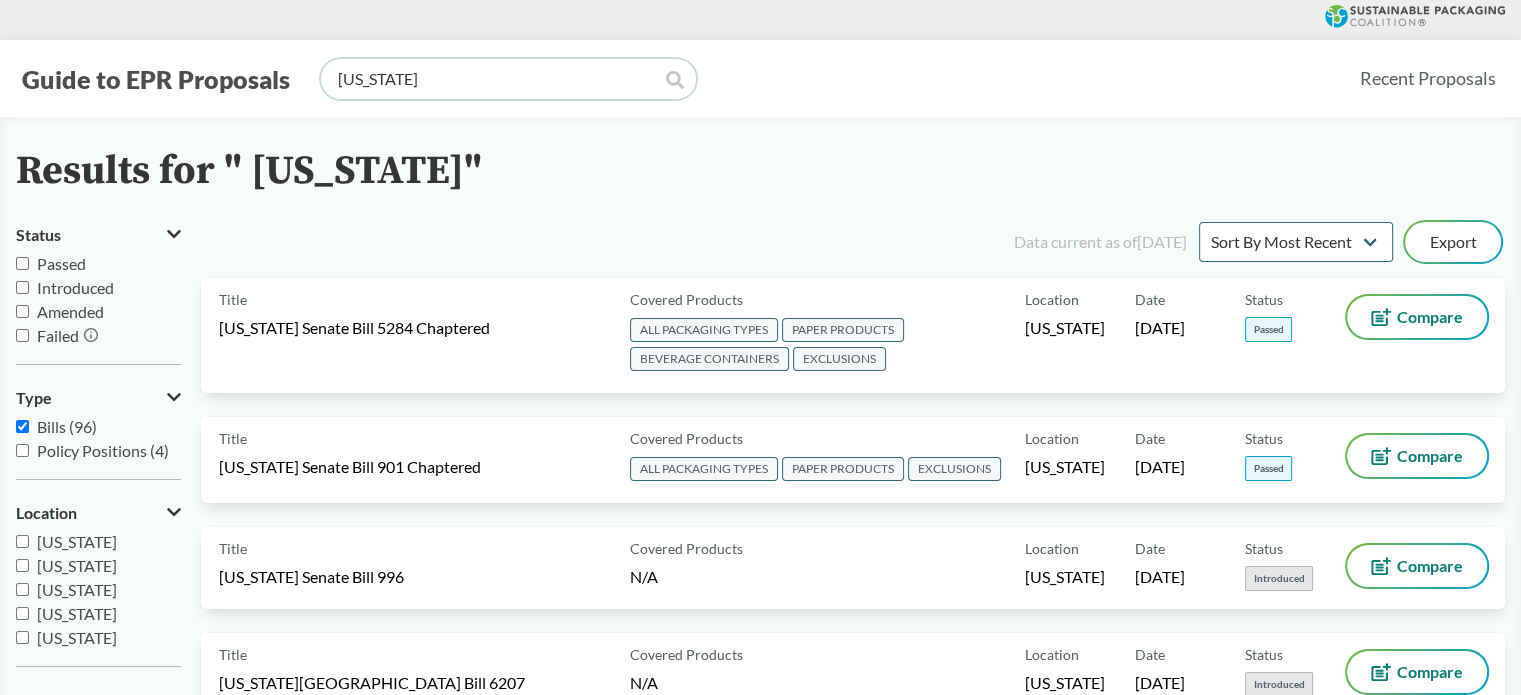 click on "[US_STATE]" at bounding box center (508, 79) 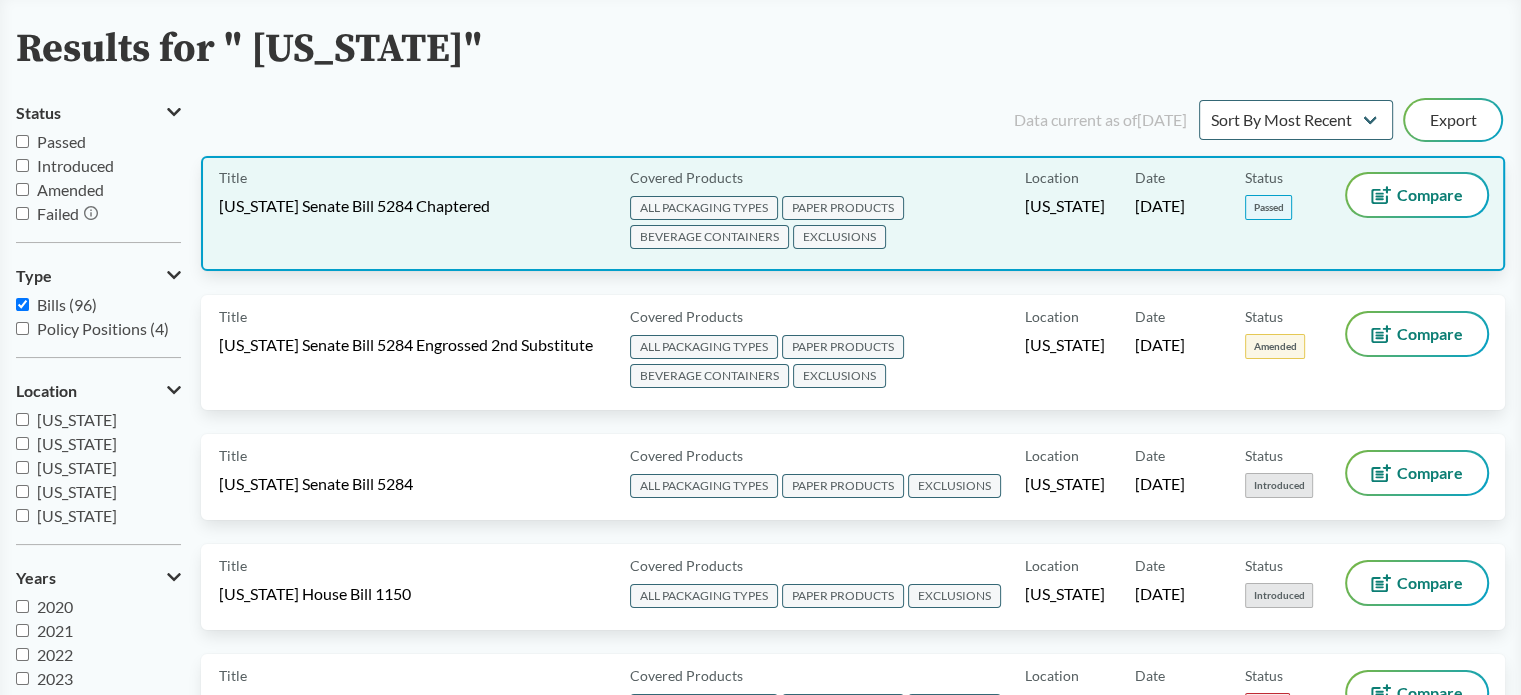 scroll, scrollTop: 0, scrollLeft: 0, axis: both 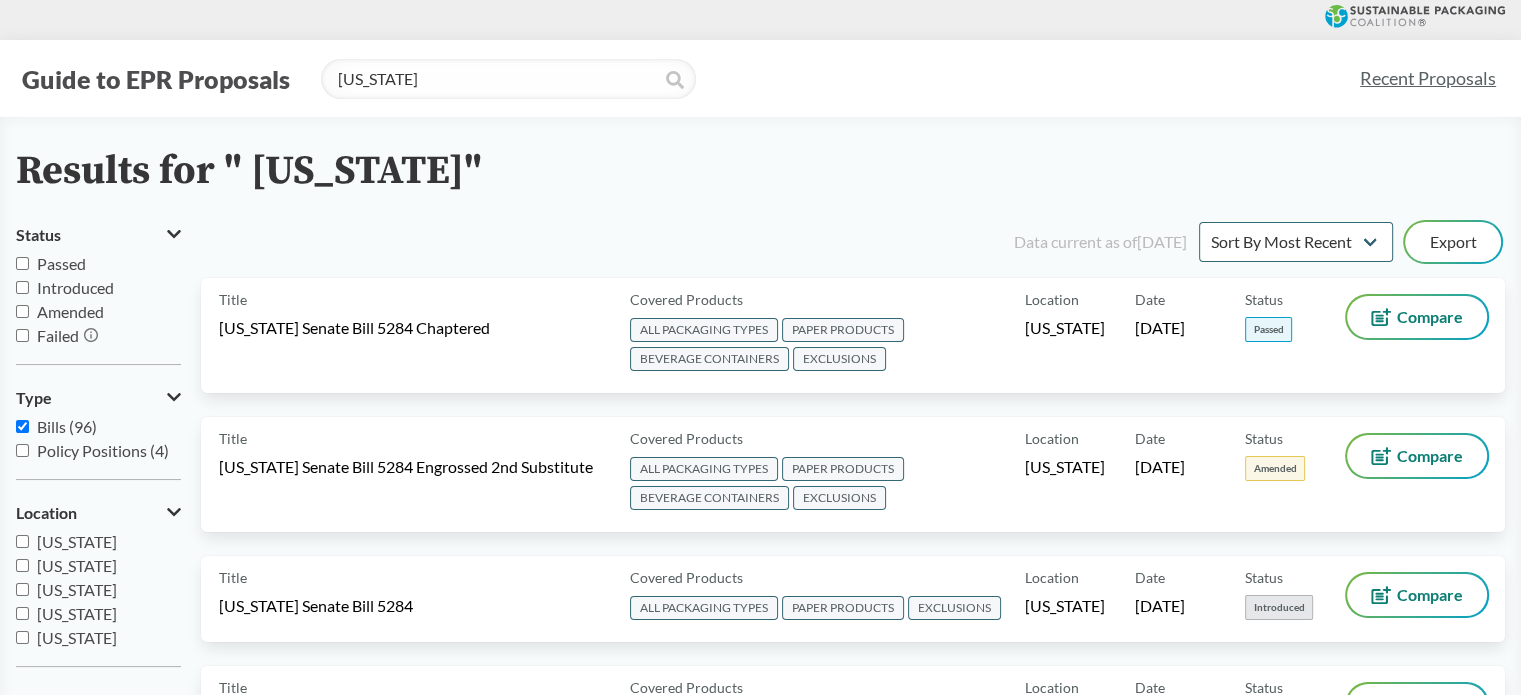 click on "Data current as of  [DATE] Sort By Most Recent Sort By Status Export" at bounding box center (865, 242) 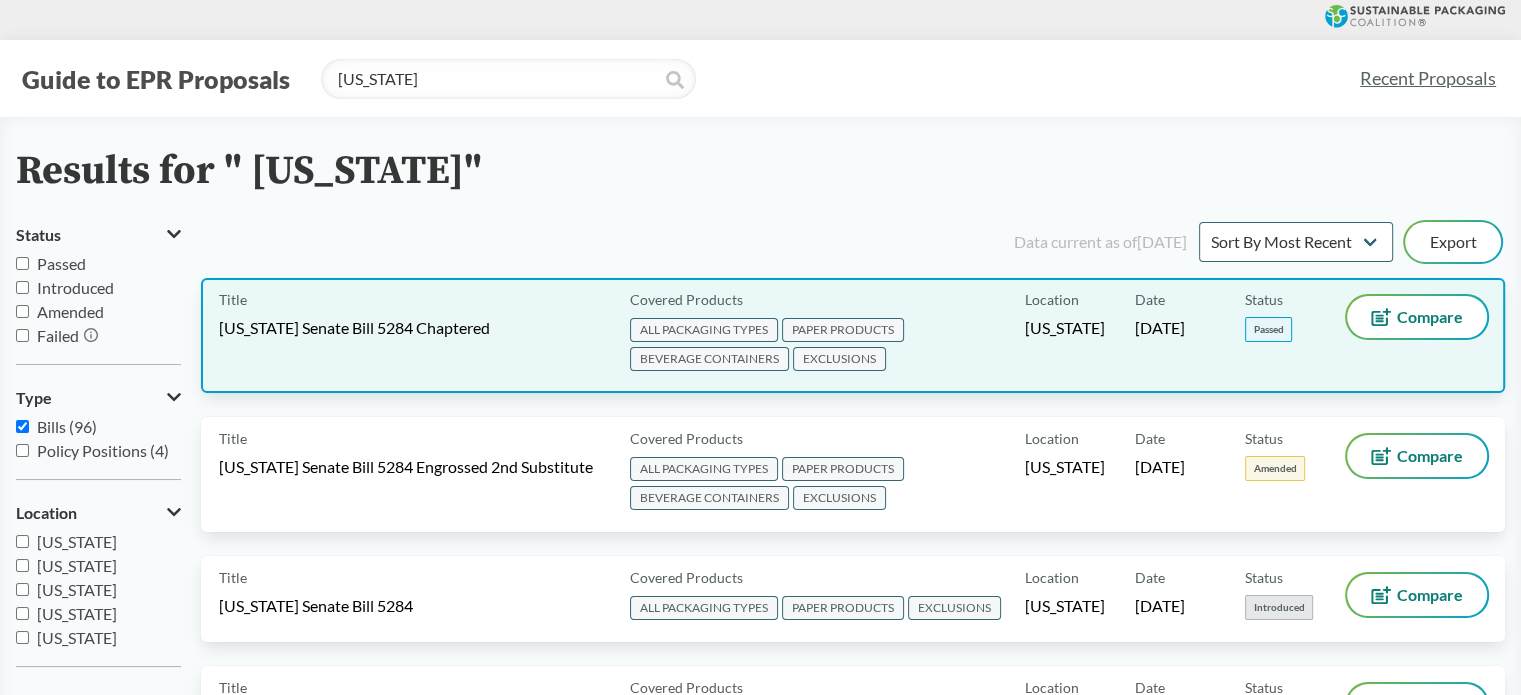 click on "Title [US_STATE] Senate Bill 5284 Chaptered" at bounding box center (420, 335) 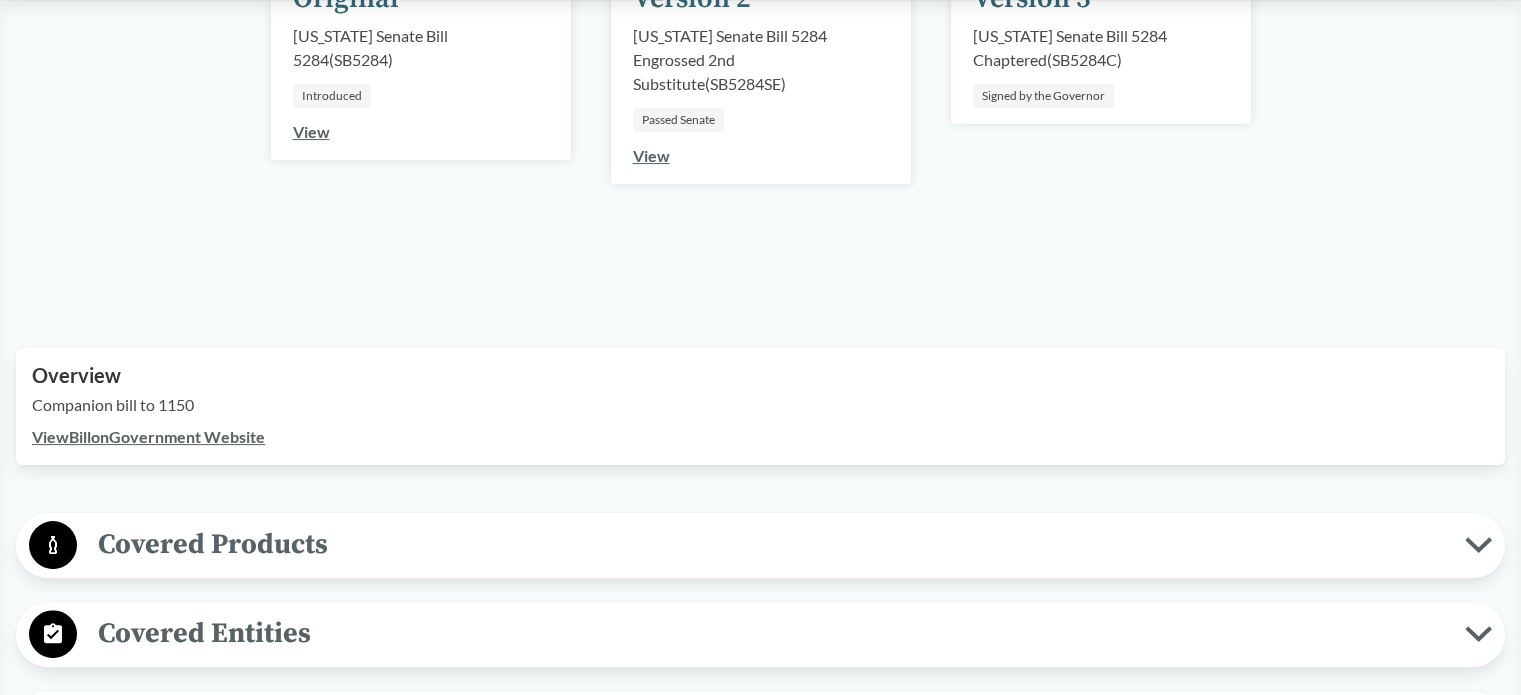 scroll, scrollTop: 400, scrollLeft: 0, axis: vertical 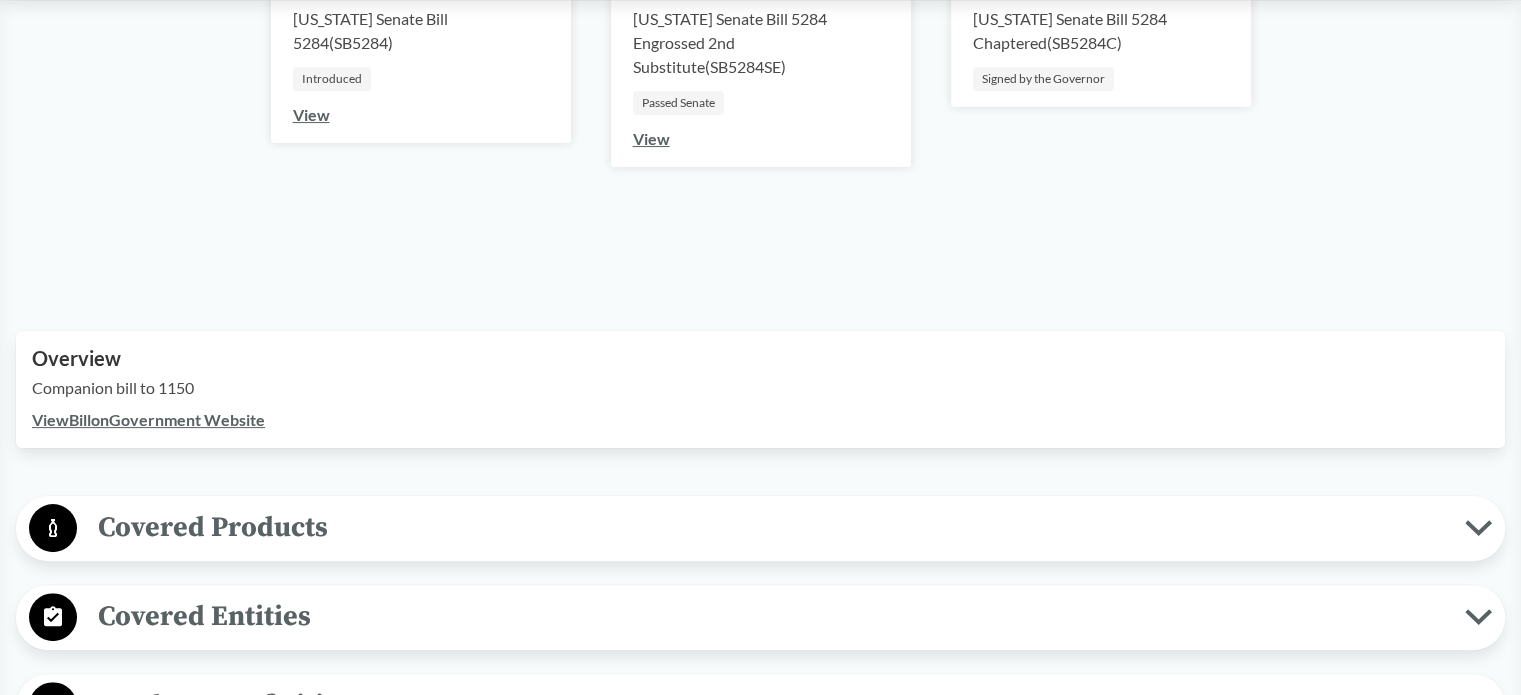 click on "View  Bill  on  Government Website" at bounding box center (148, 419) 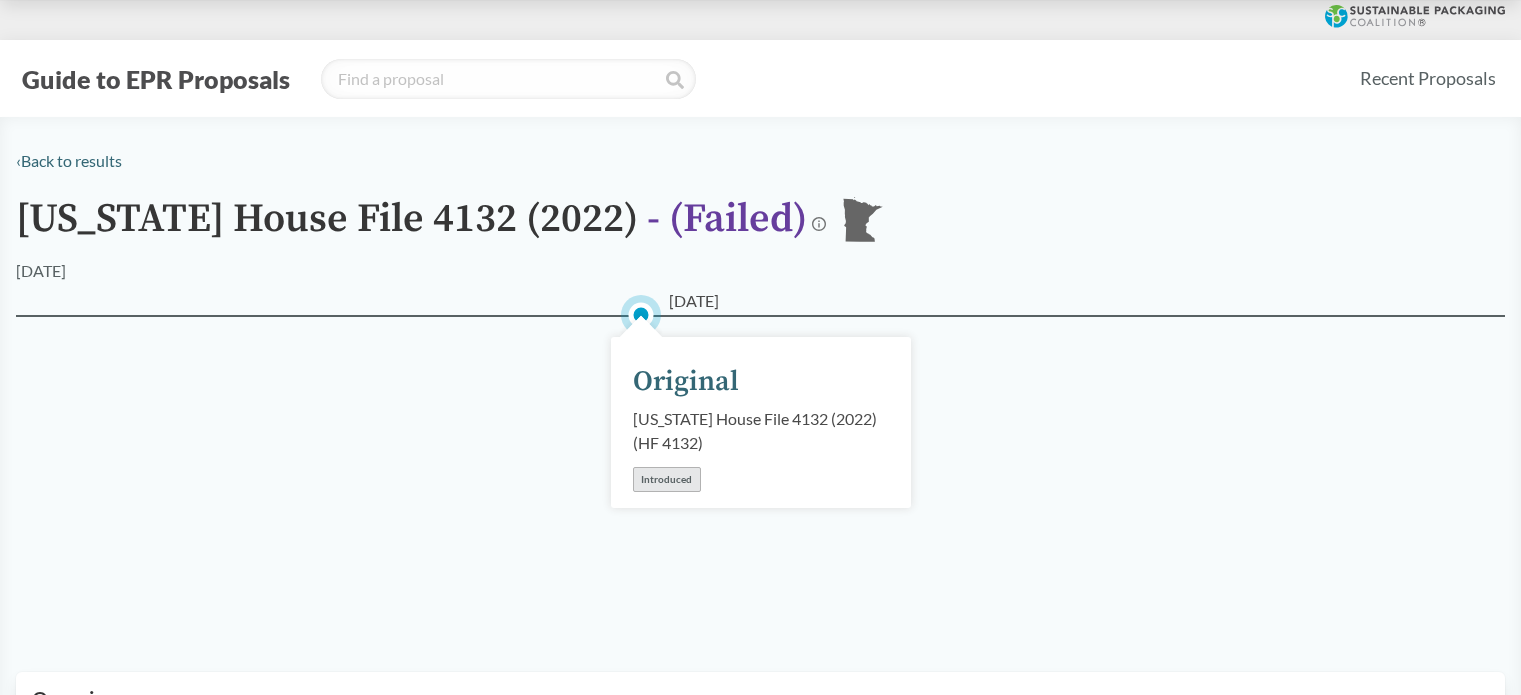 scroll, scrollTop: 0, scrollLeft: 0, axis: both 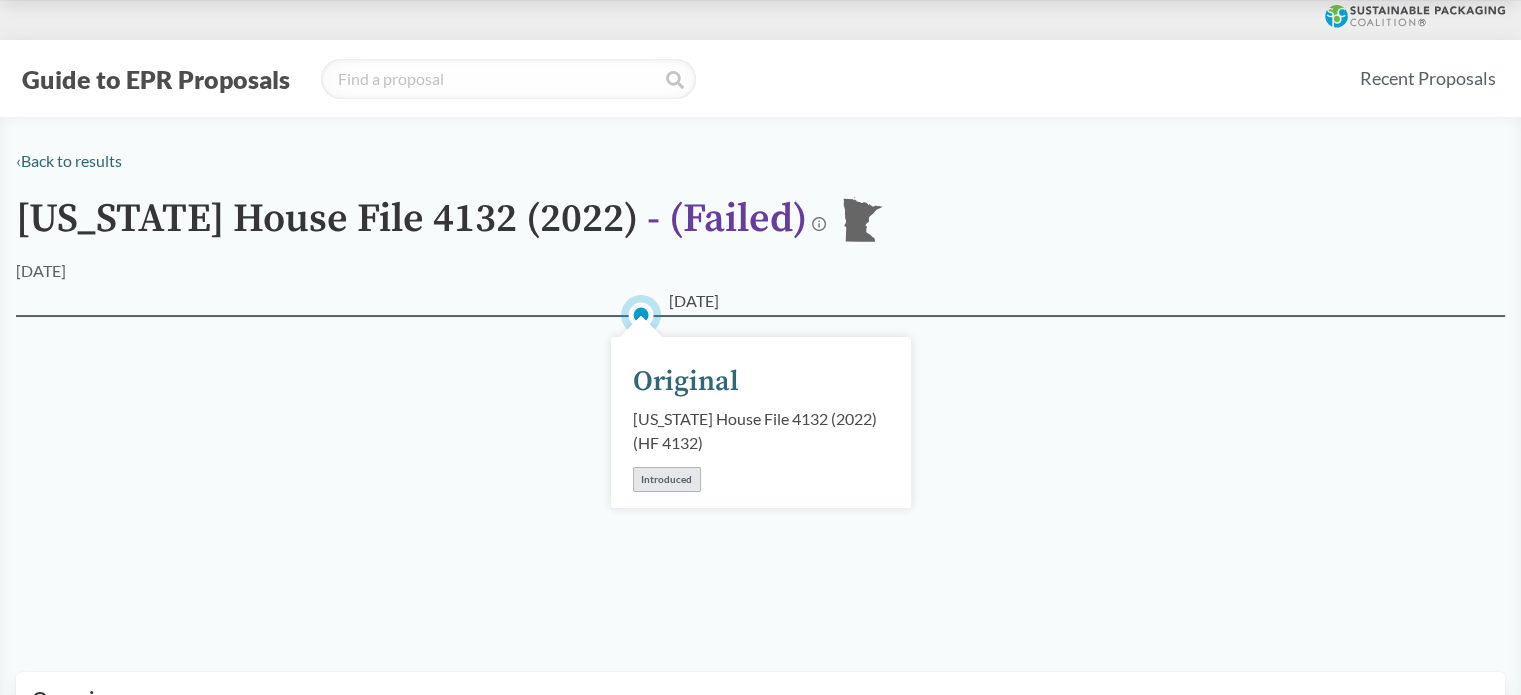 click on "03/10/2022 Original Minnesota House File 4132 (2022)  ( HF 4132 ) Introduced" at bounding box center (760, 469) 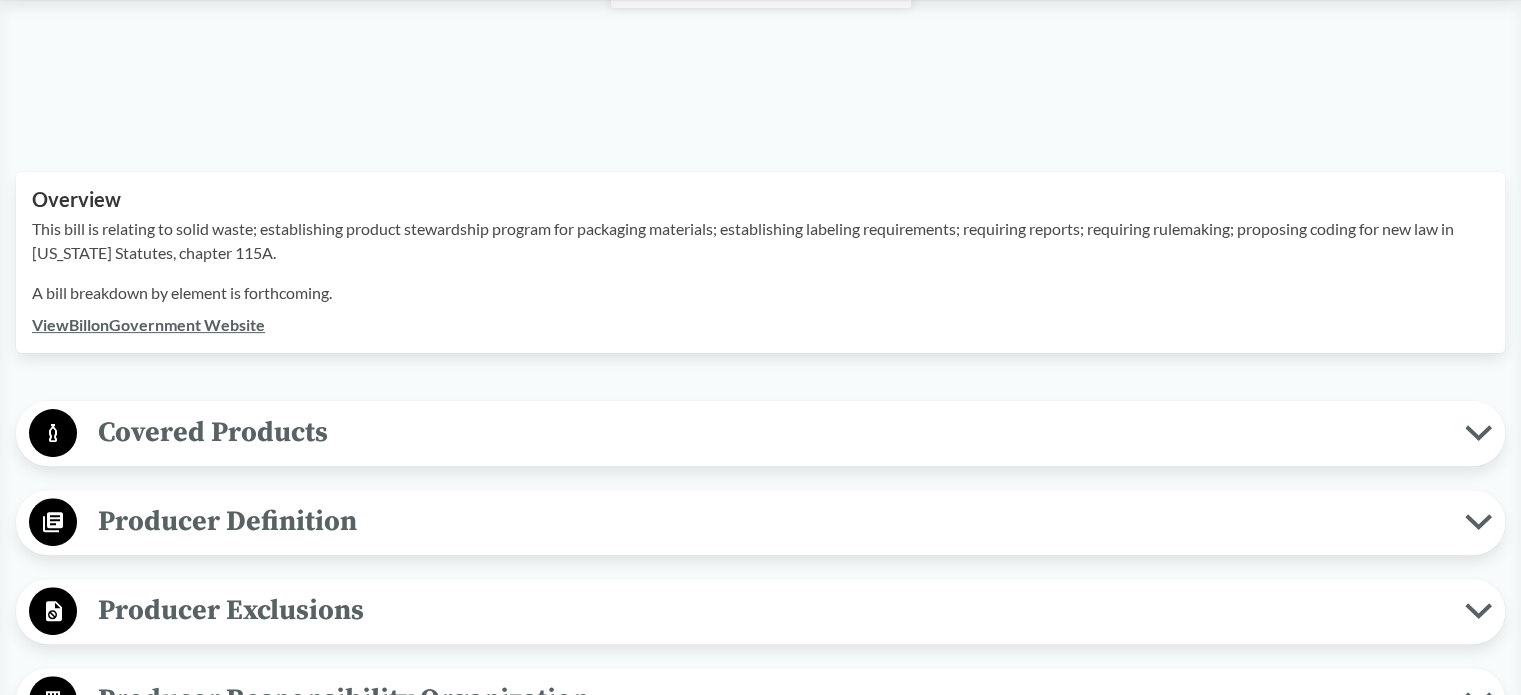 scroll, scrollTop: 600, scrollLeft: 0, axis: vertical 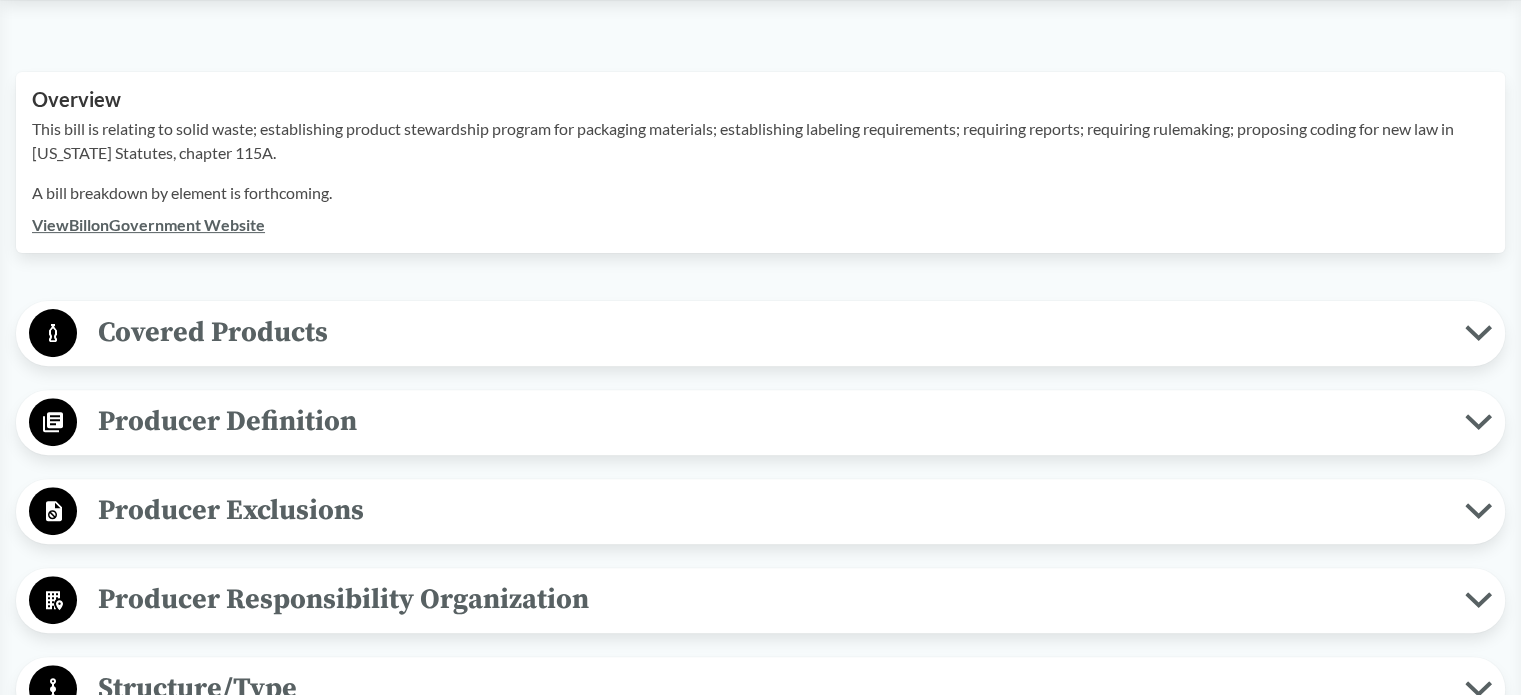 click on "Covered Products" at bounding box center [771, 332] 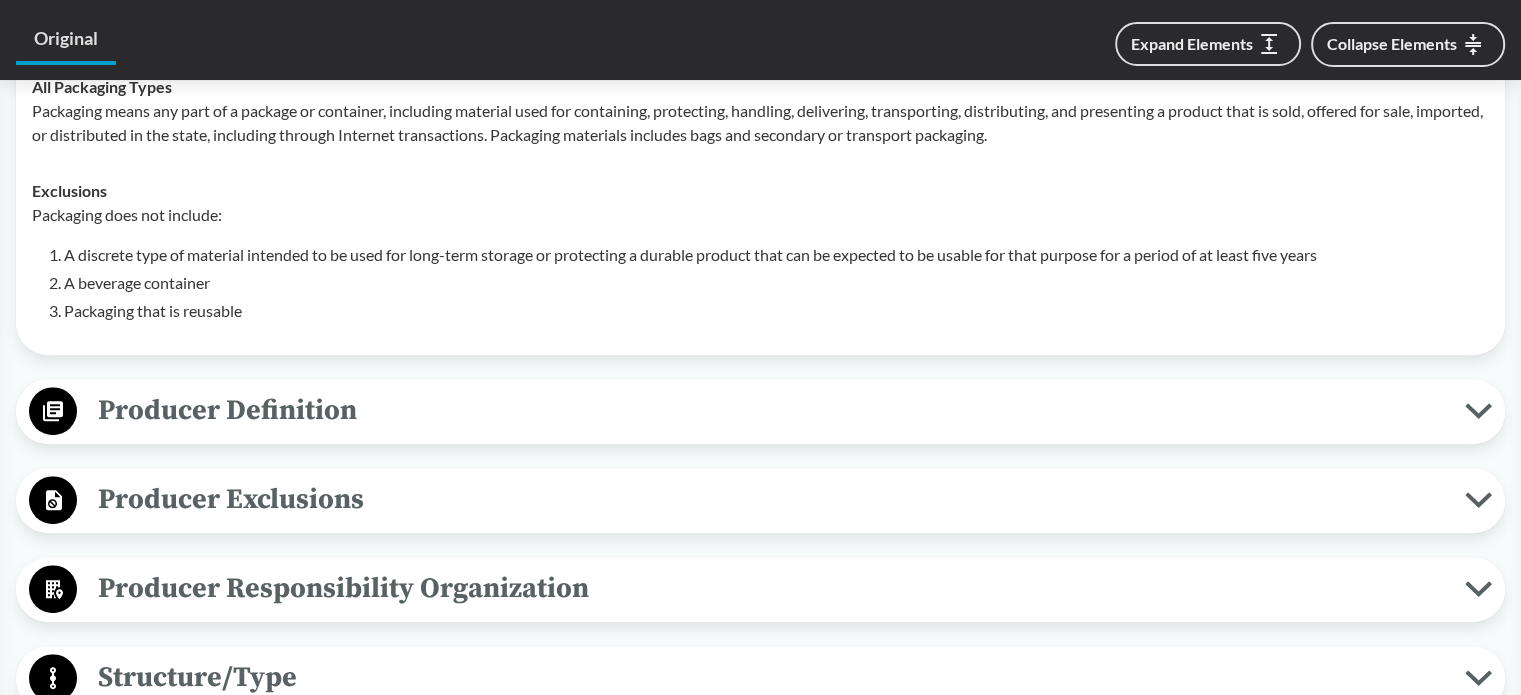 click on "Producer Definition" at bounding box center (771, 410) 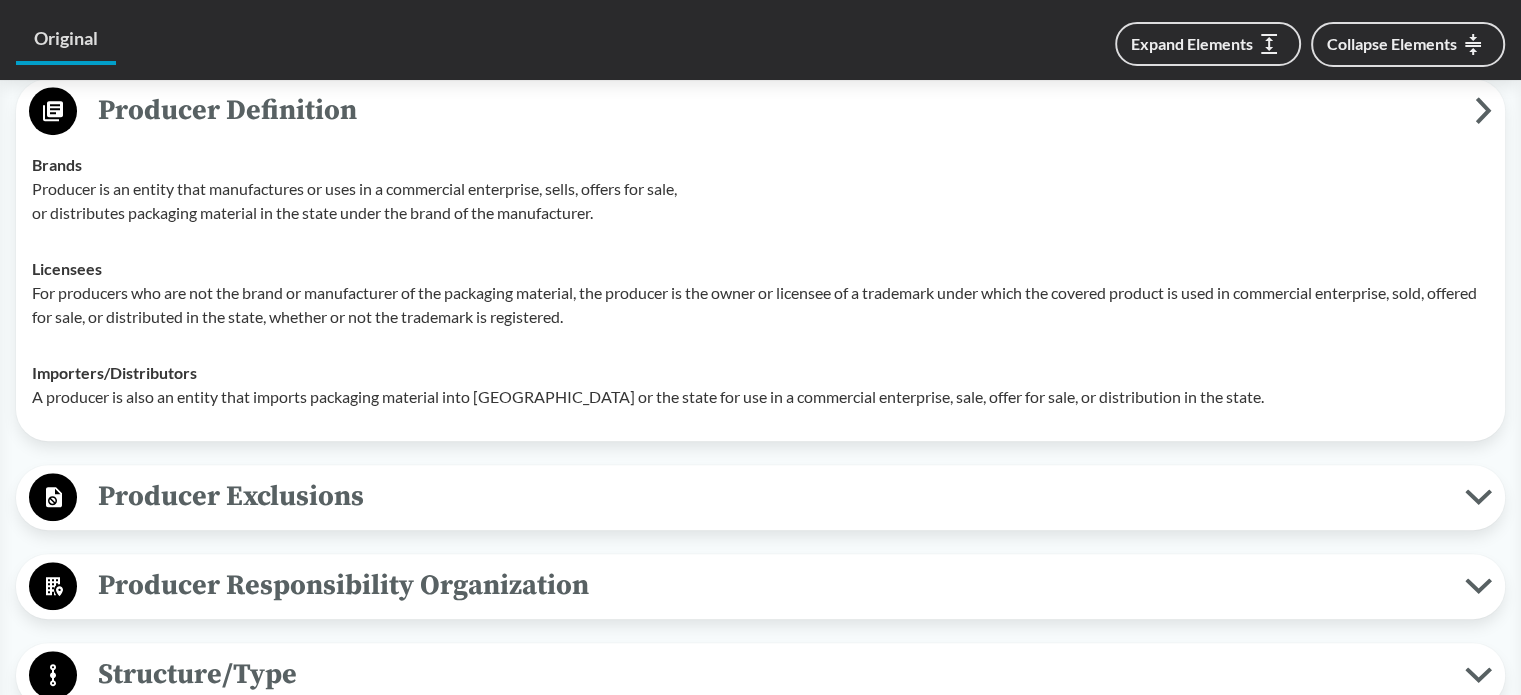 click on "Producer Exclusions" at bounding box center [771, 496] 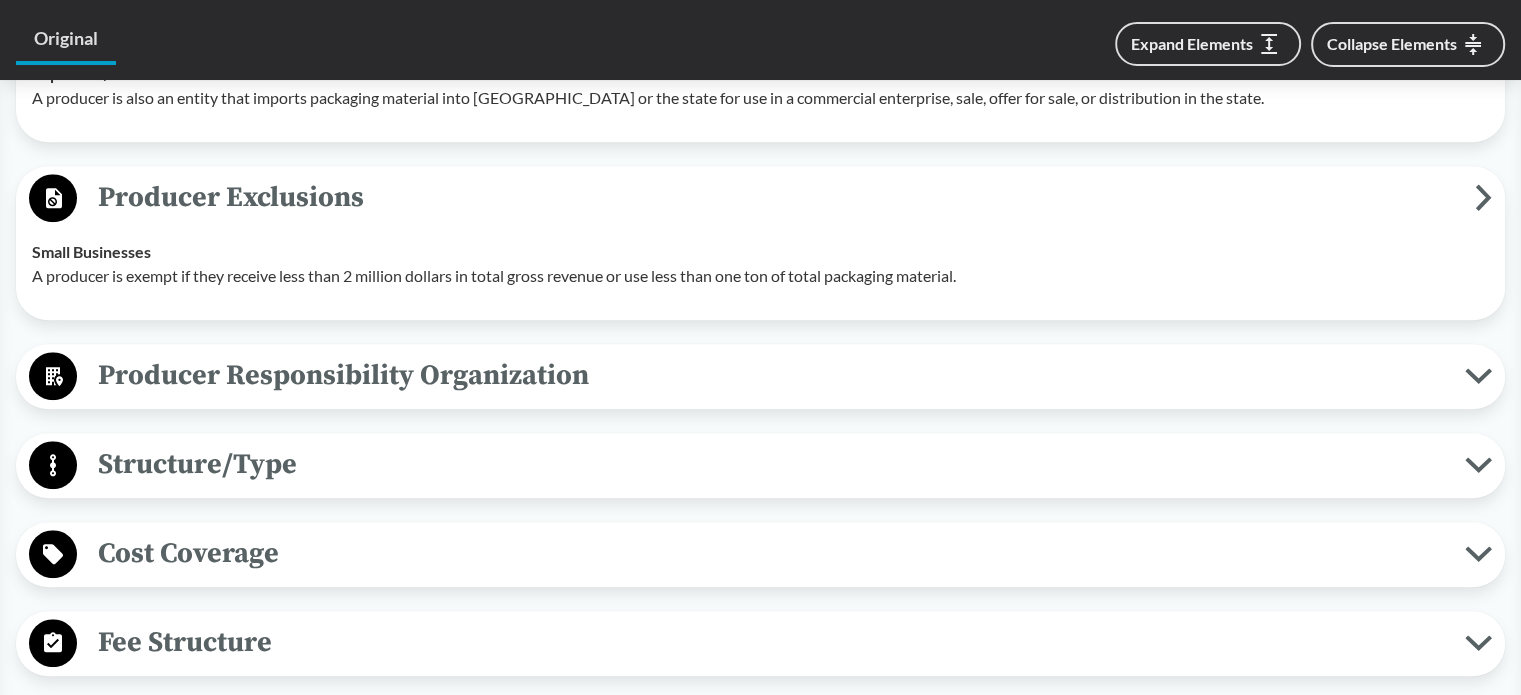 scroll, scrollTop: 1500, scrollLeft: 0, axis: vertical 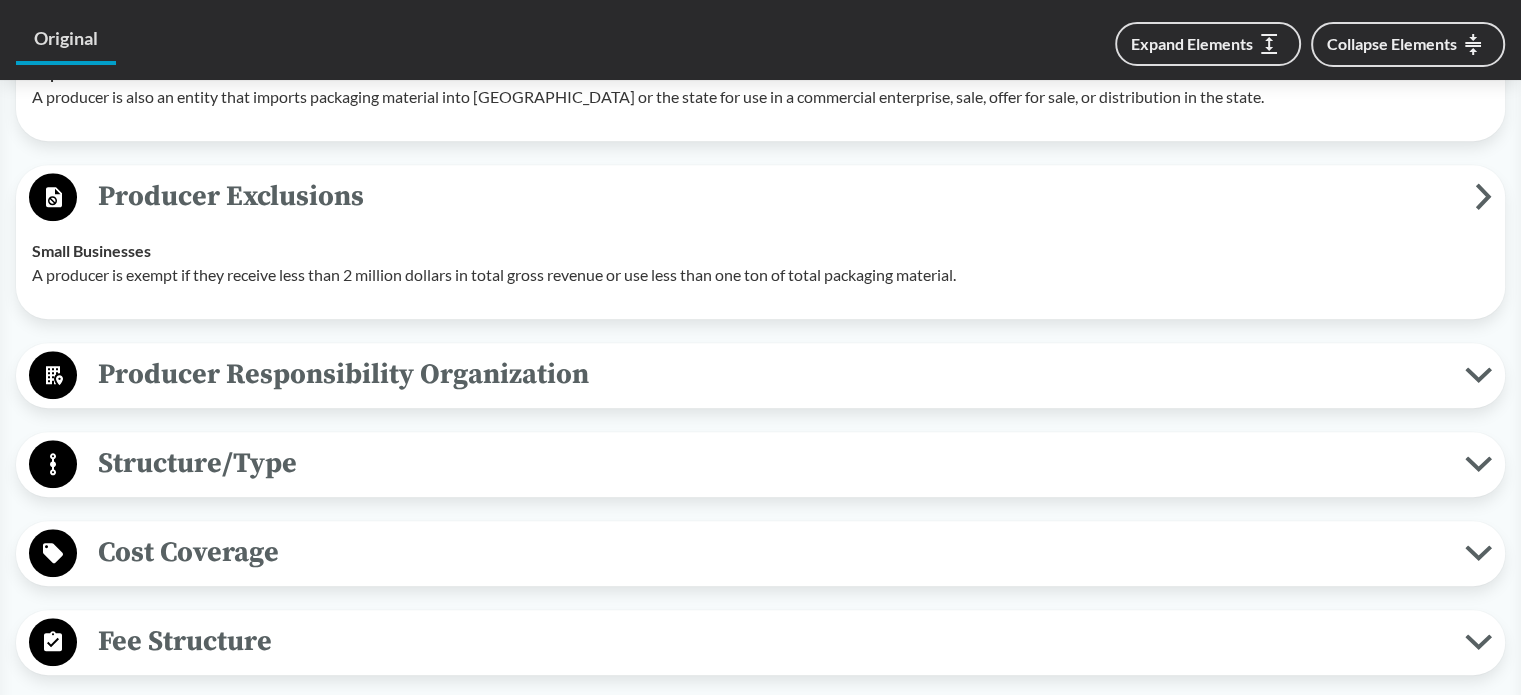 click on "Producer Responsibility Organization Collective Producer Responsibility The state will select a packaging stewardship organization via a competitive bid process. The state will enter into a contract with a packaging stewardship organization to coordinate the packaging stewardship program. However, producers are individually responsible for compliance with the regulation." at bounding box center [760, 375] 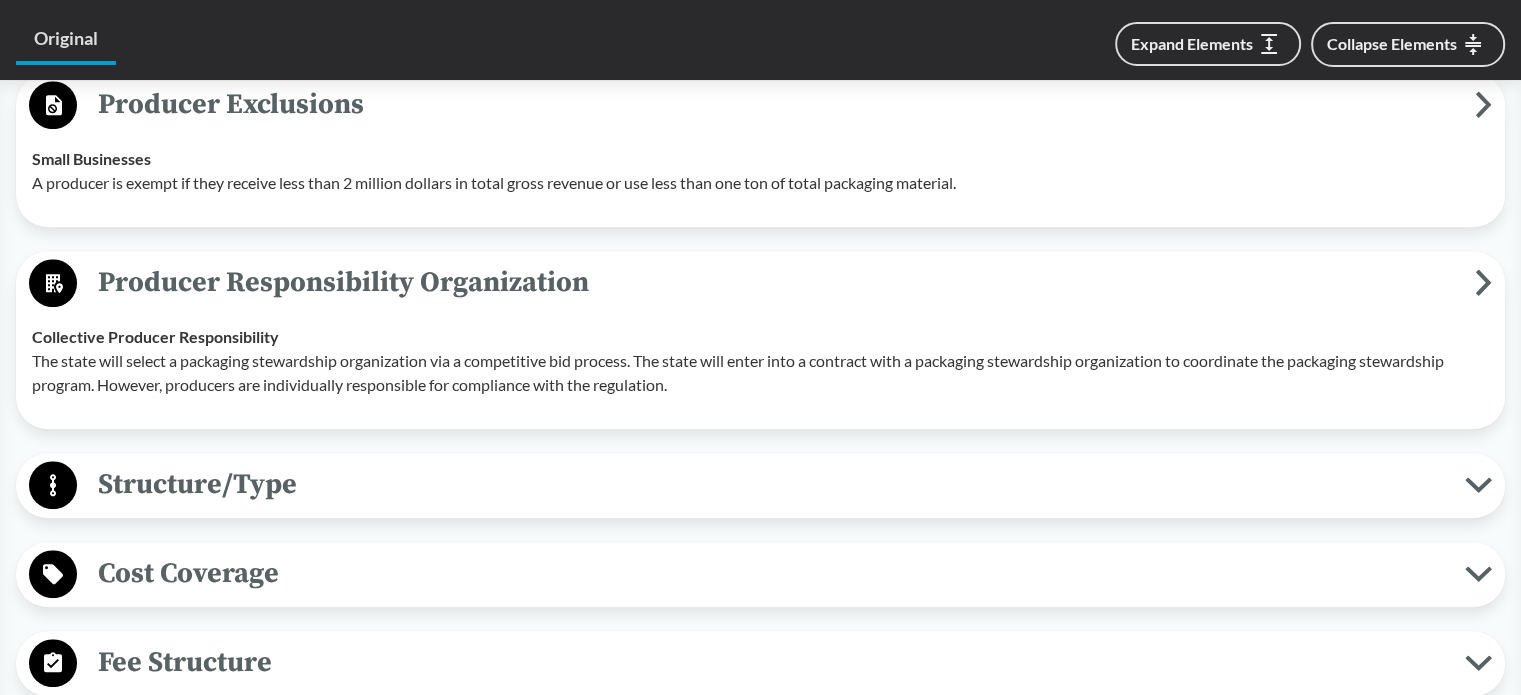 scroll, scrollTop: 1700, scrollLeft: 0, axis: vertical 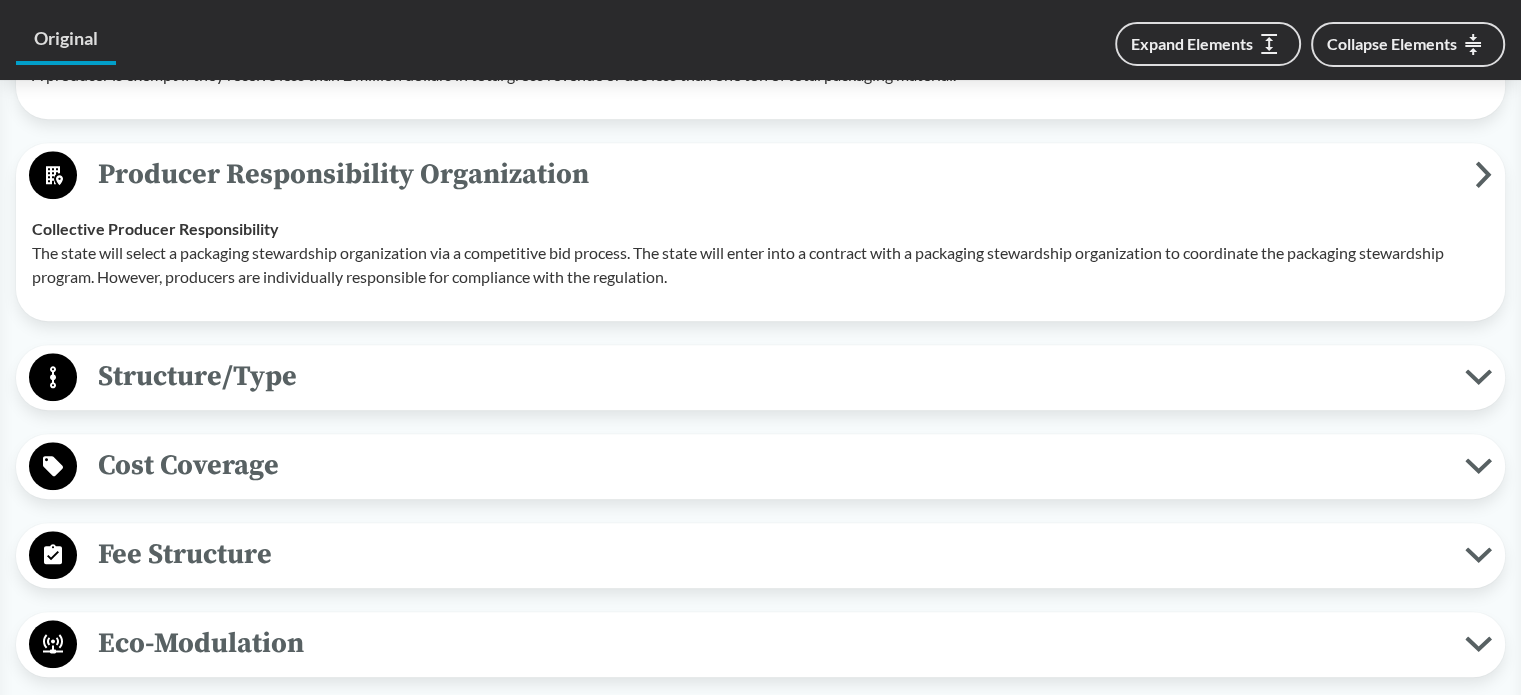 click on "Structure/Type" at bounding box center (771, 376) 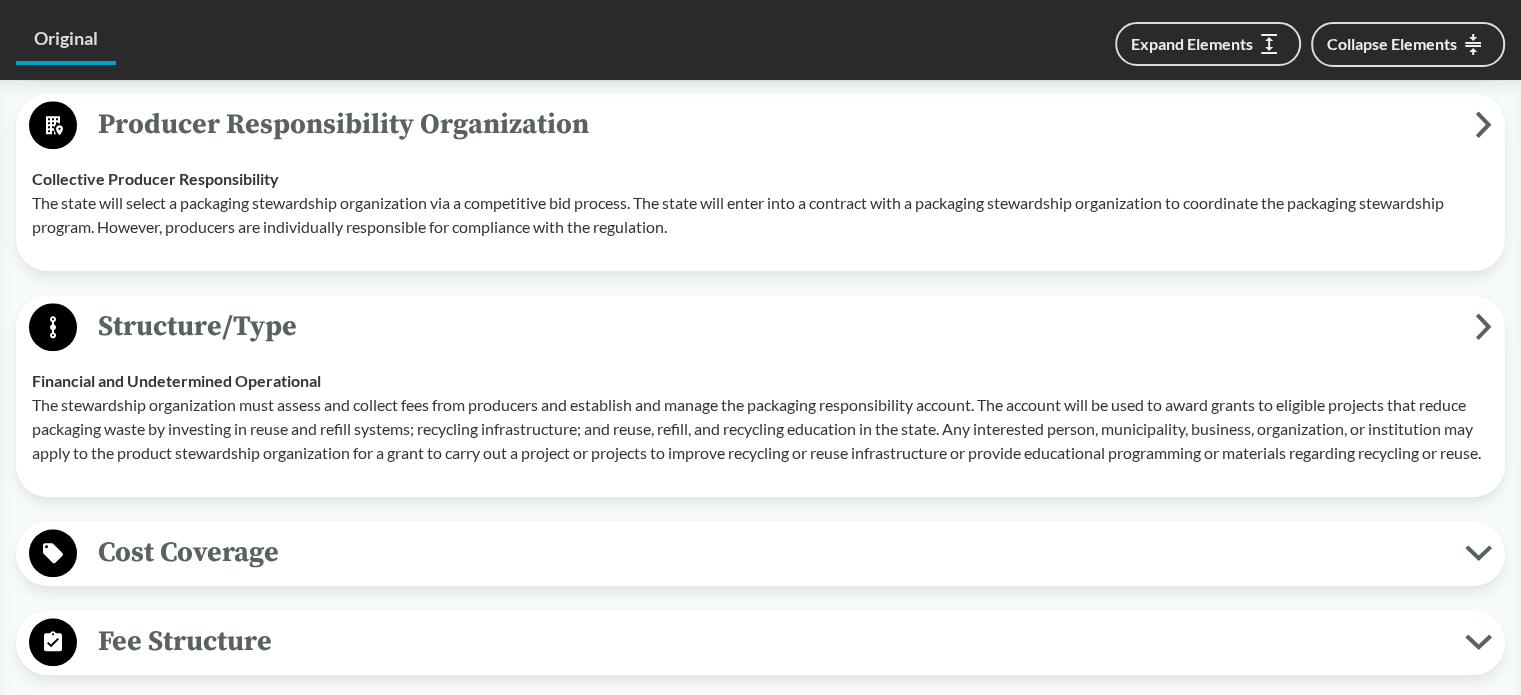 scroll, scrollTop: 1900, scrollLeft: 0, axis: vertical 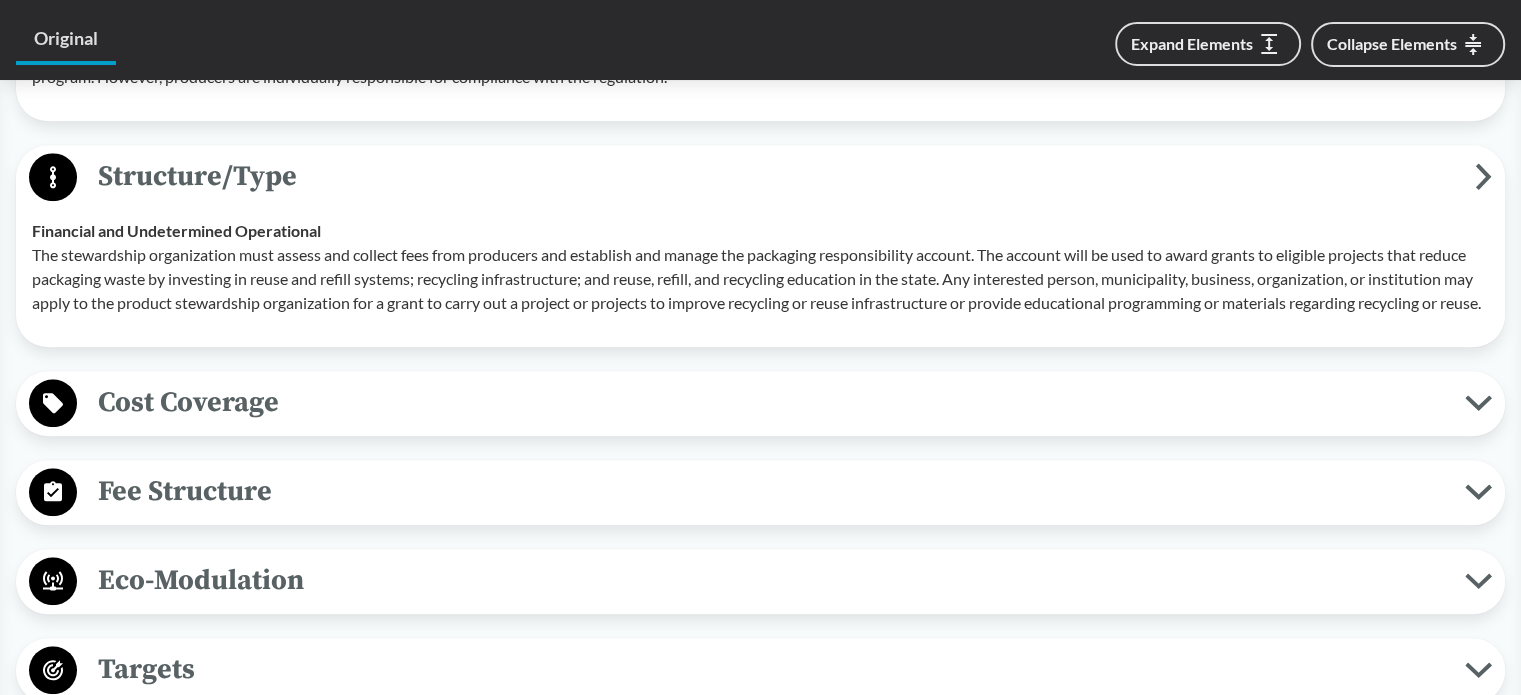 click on "Cost Coverage" at bounding box center (771, 402) 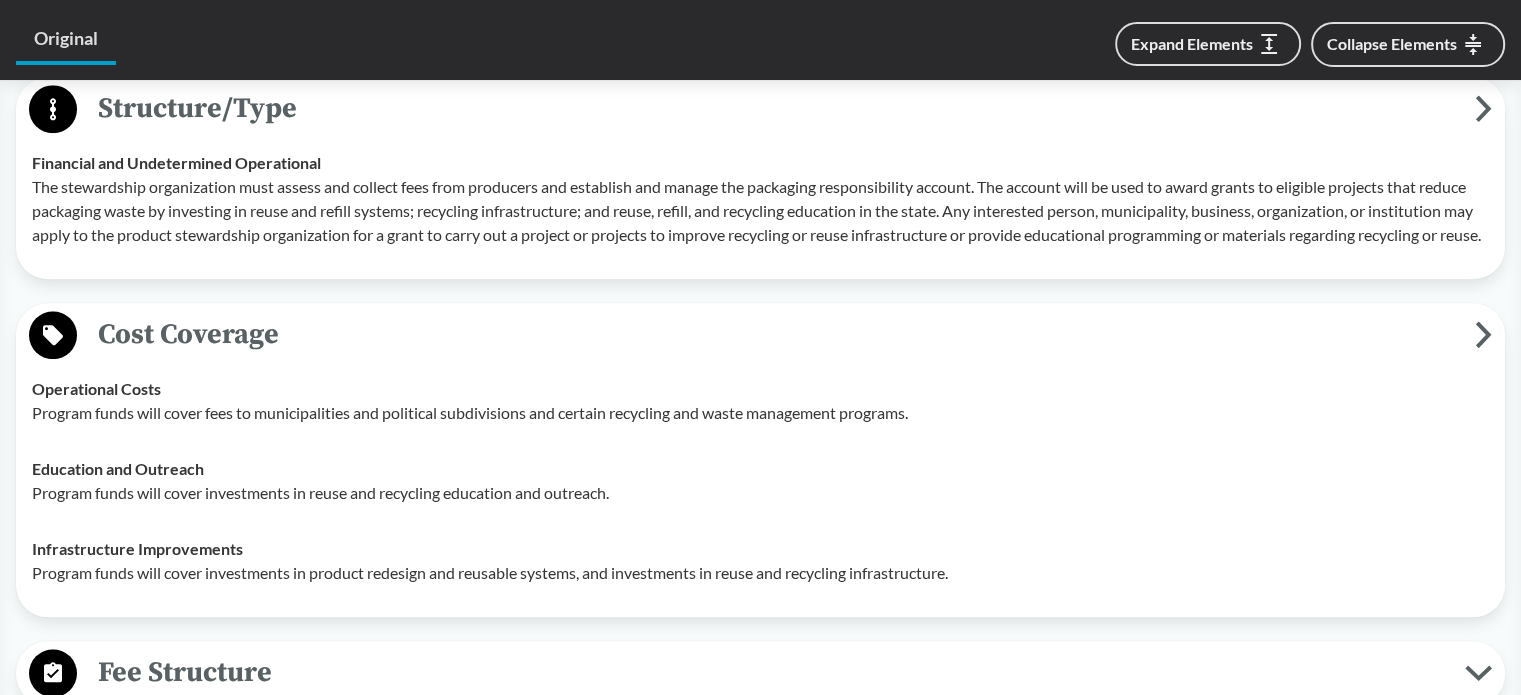 scroll, scrollTop: 2100, scrollLeft: 0, axis: vertical 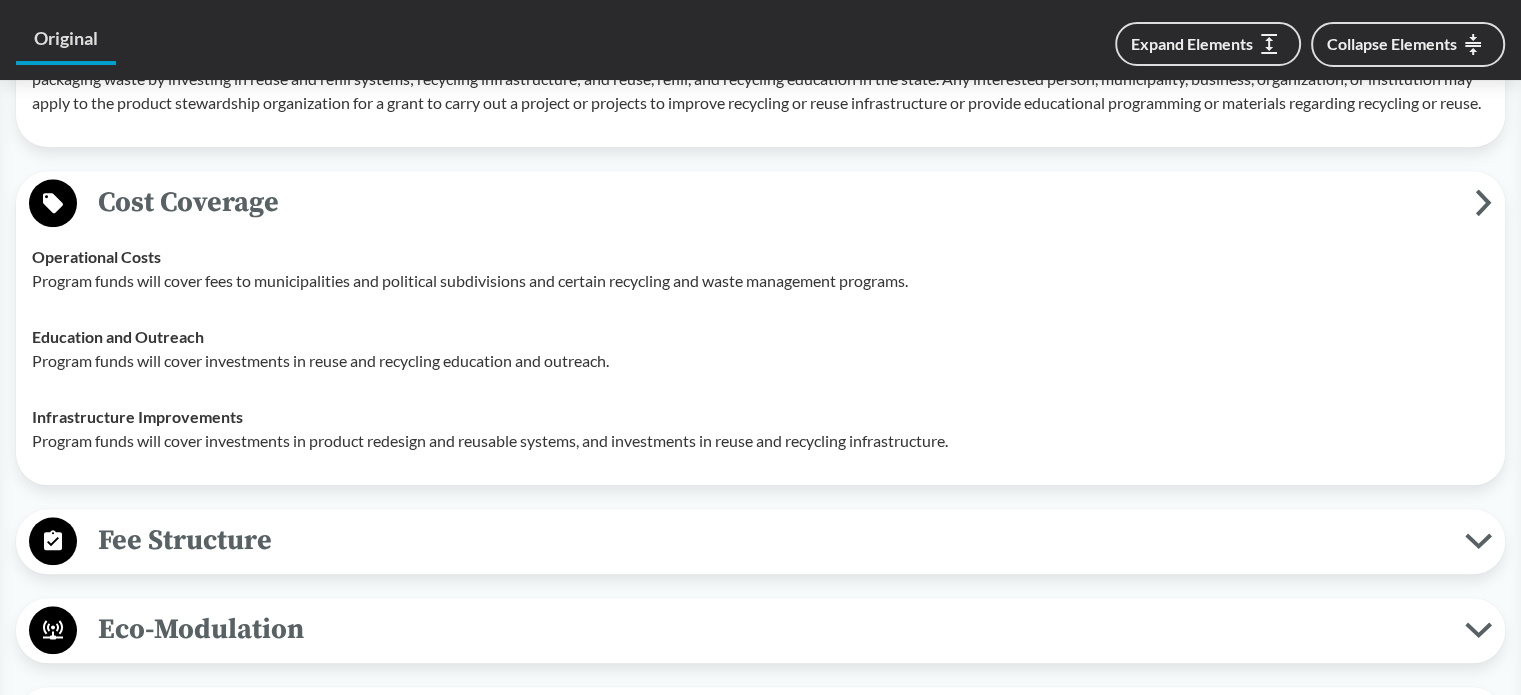 click on "Fee Structure" at bounding box center [771, 540] 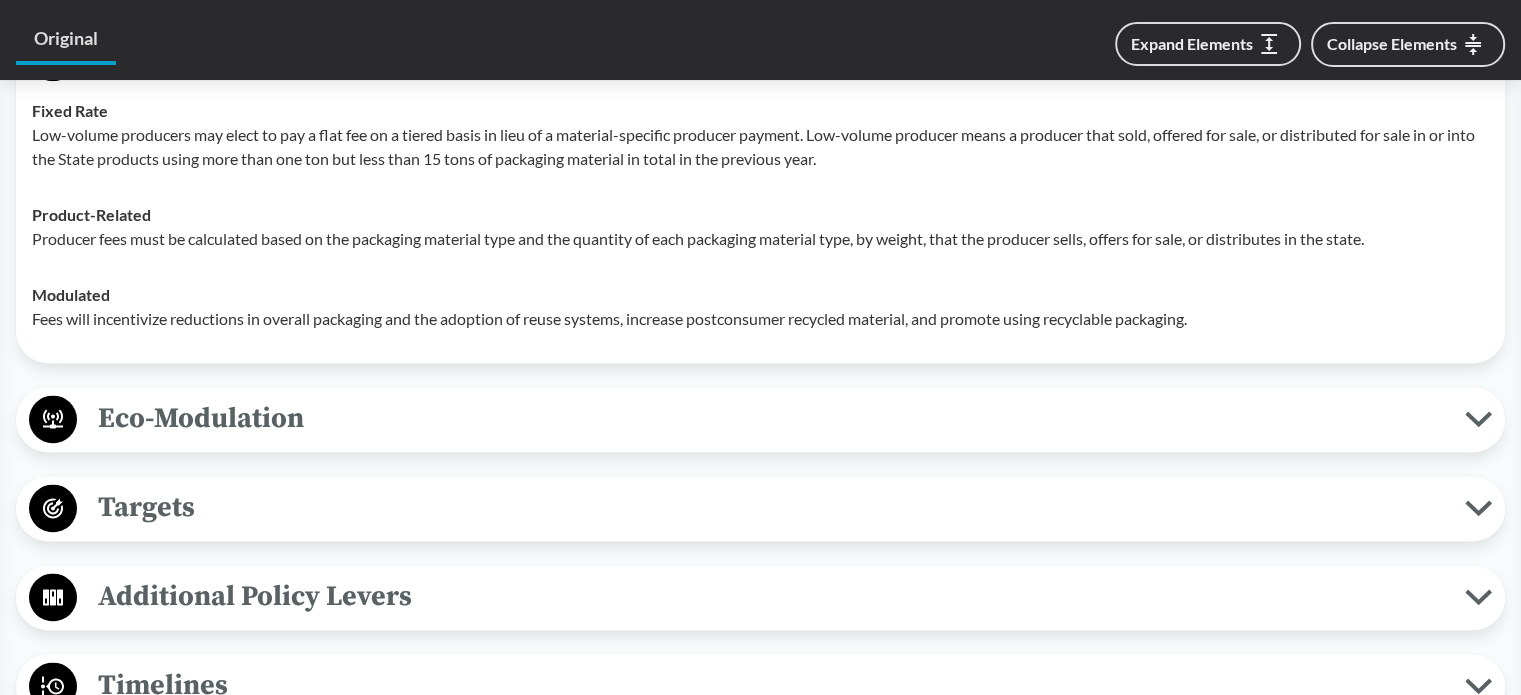 scroll, scrollTop: 2600, scrollLeft: 0, axis: vertical 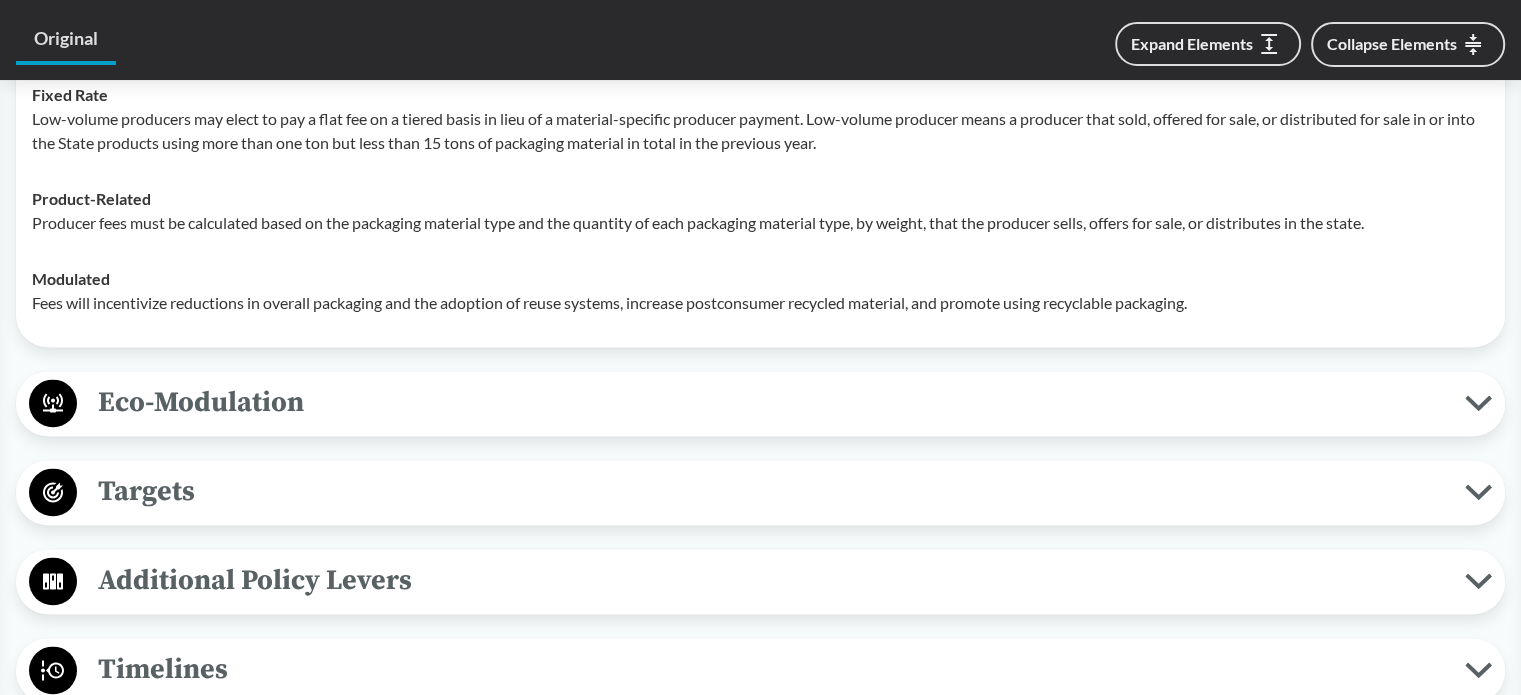 click on "Eco-Modulation" at bounding box center (771, 402) 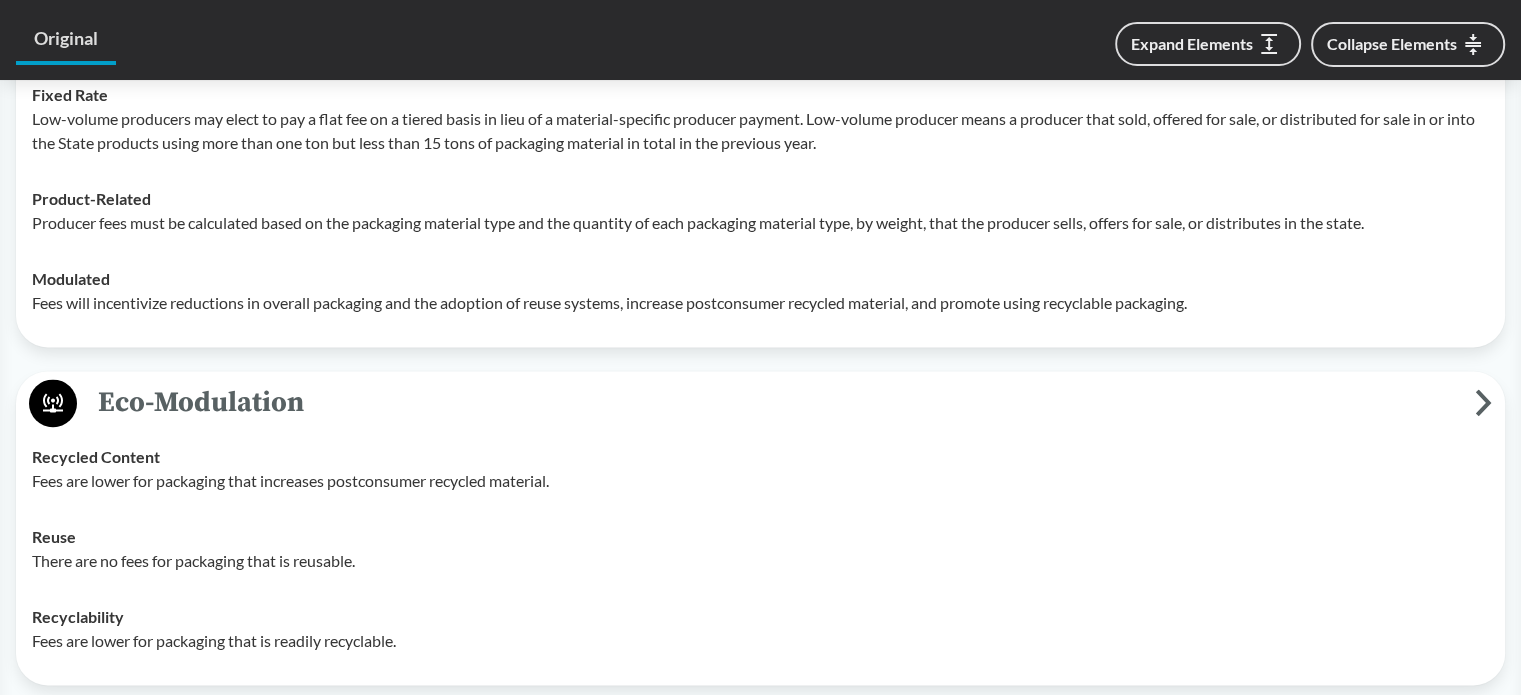 click on "Eco-Modulation" at bounding box center (776, 402) 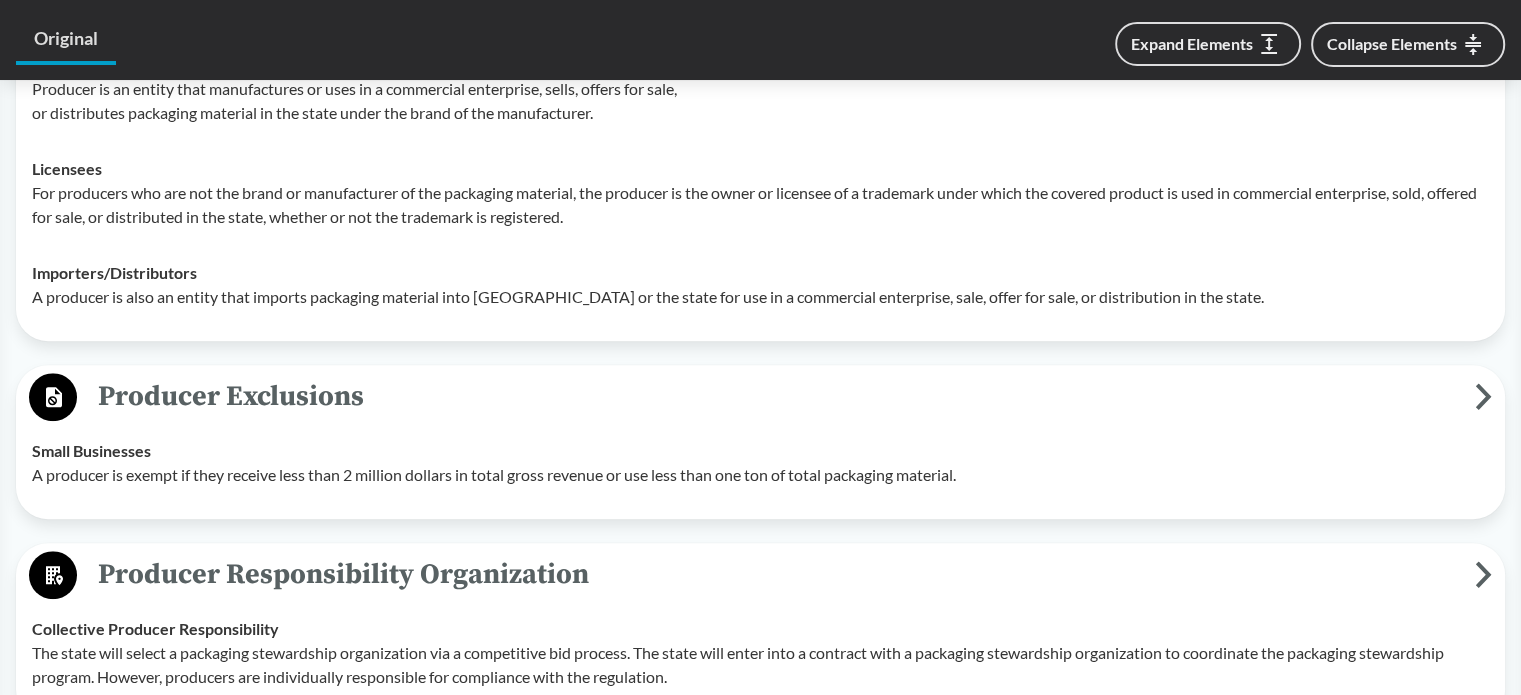 scroll, scrollTop: 700, scrollLeft: 0, axis: vertical 